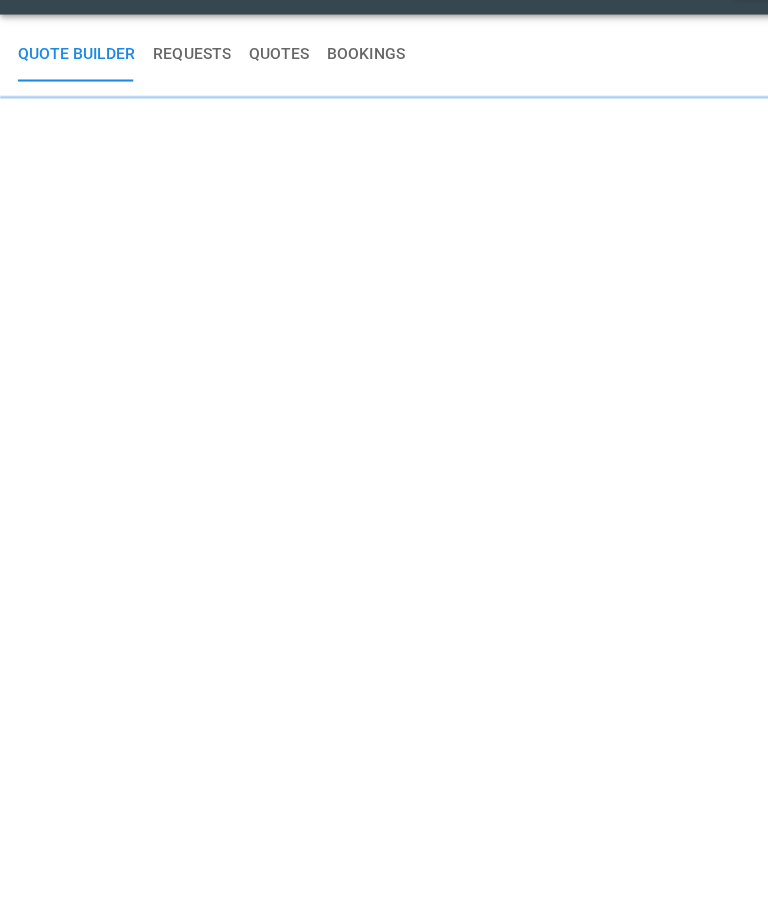 scroll, scrollTop: 0, scrollLeft: 0, axis: both 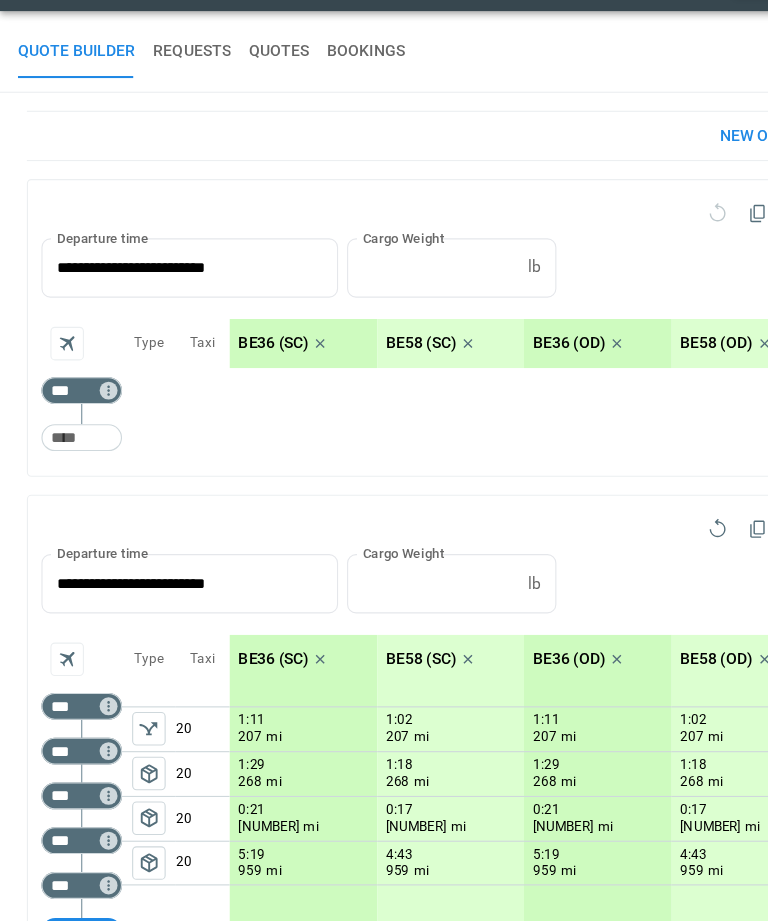 type on "**********" 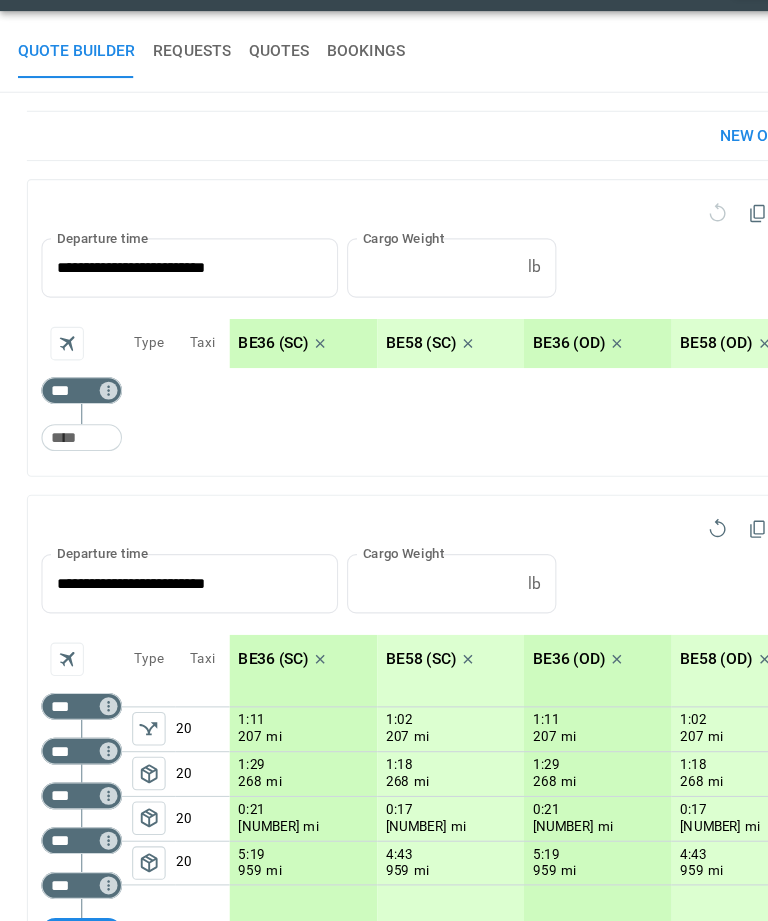 type on "**********" 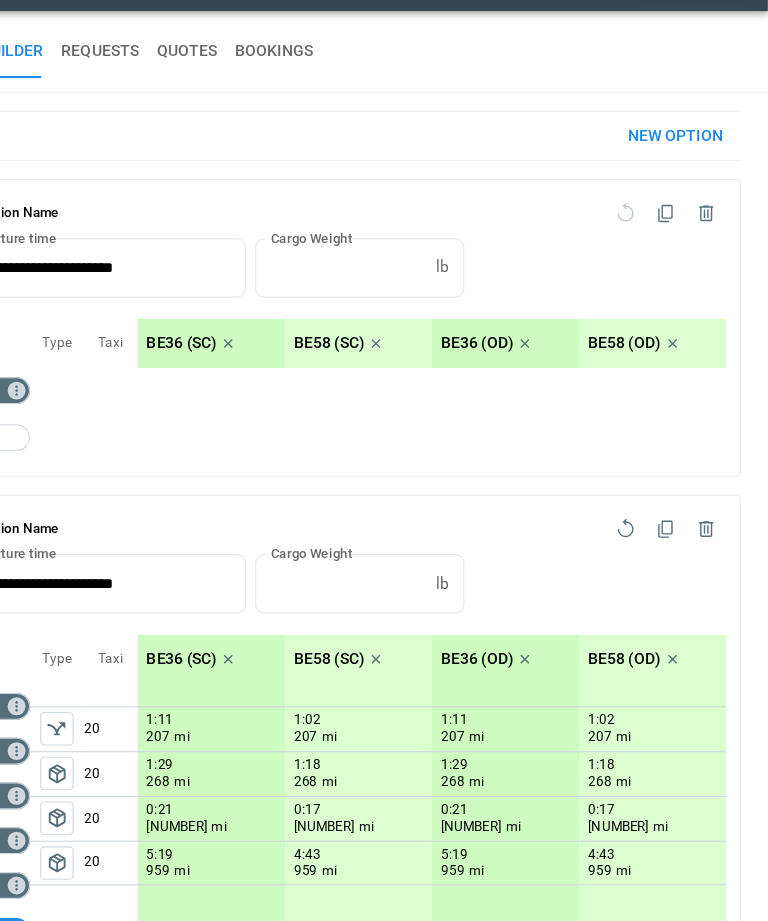 click 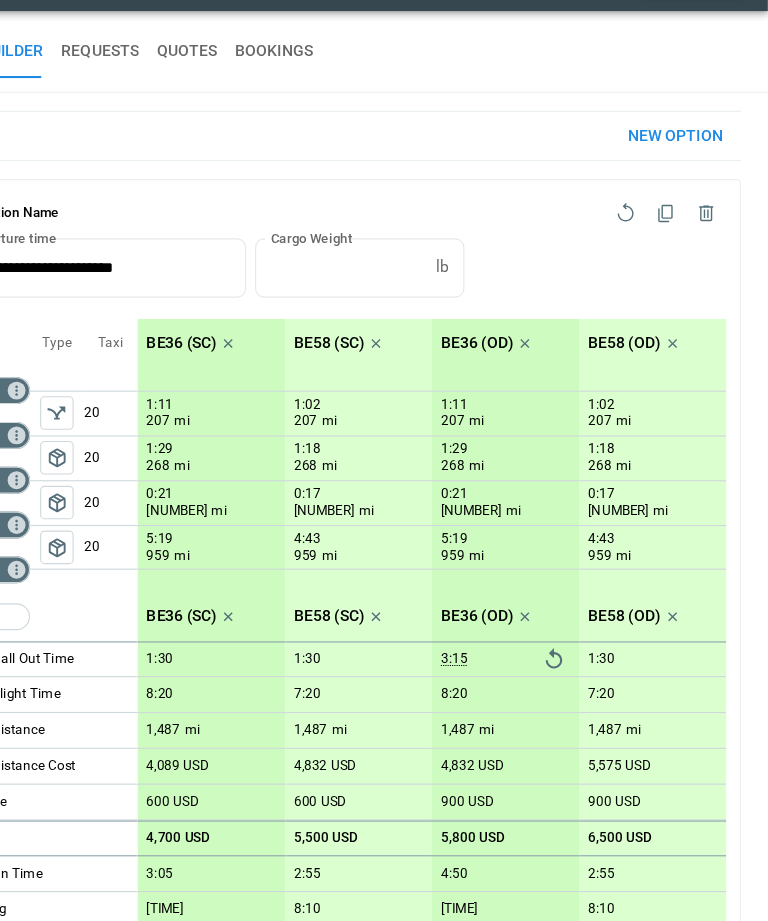 click 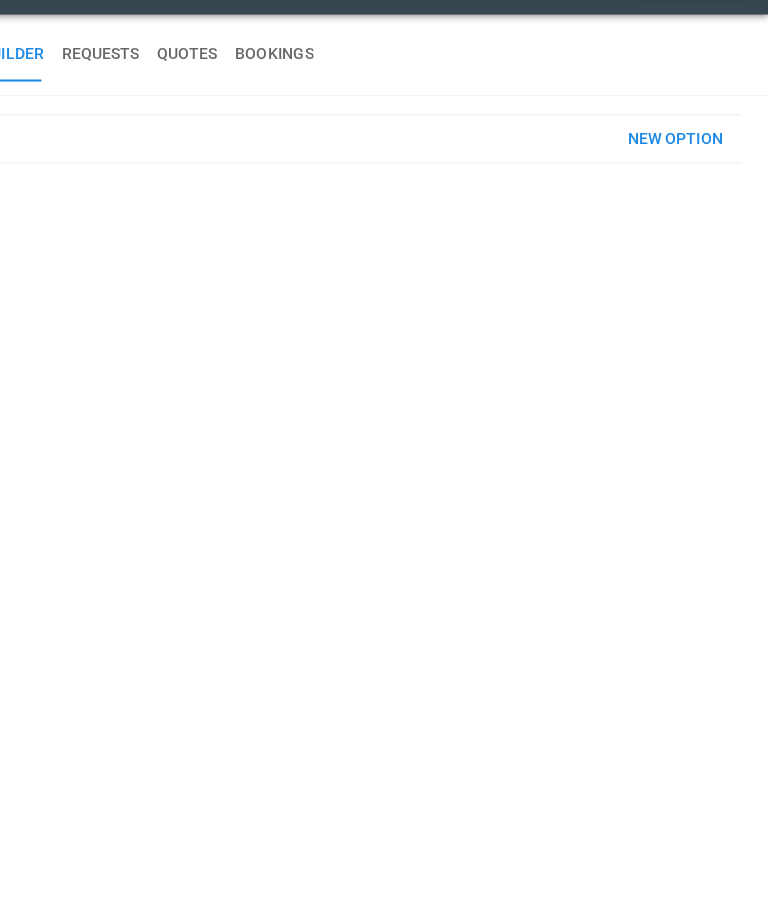 click on "New Option" at bounding box center [685, 165] 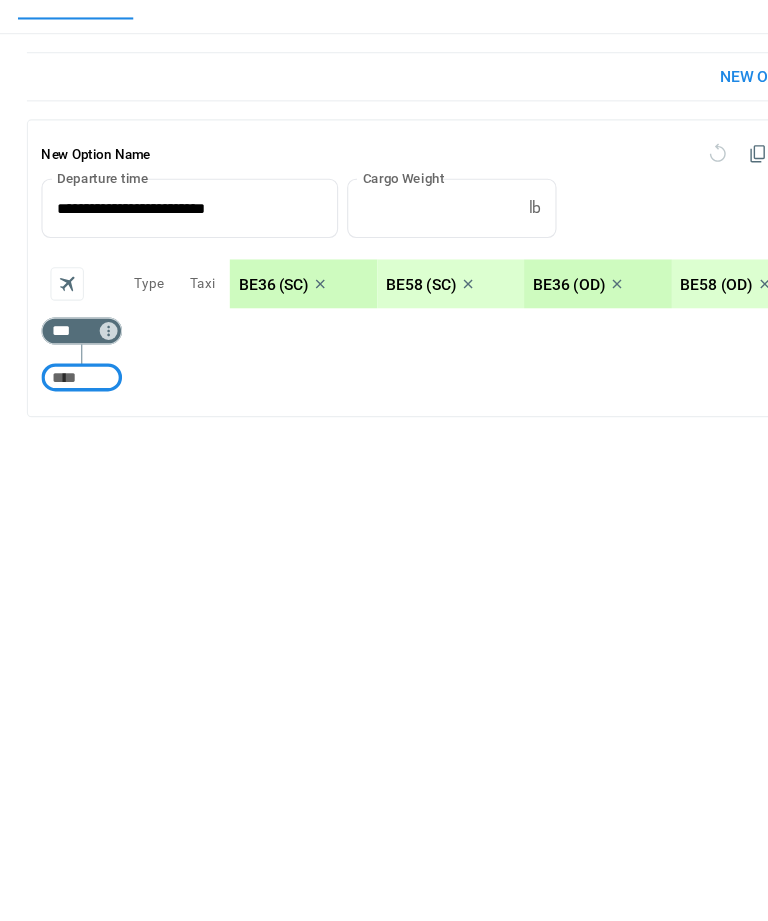 click on "**********" at bounding box center [162, 282] 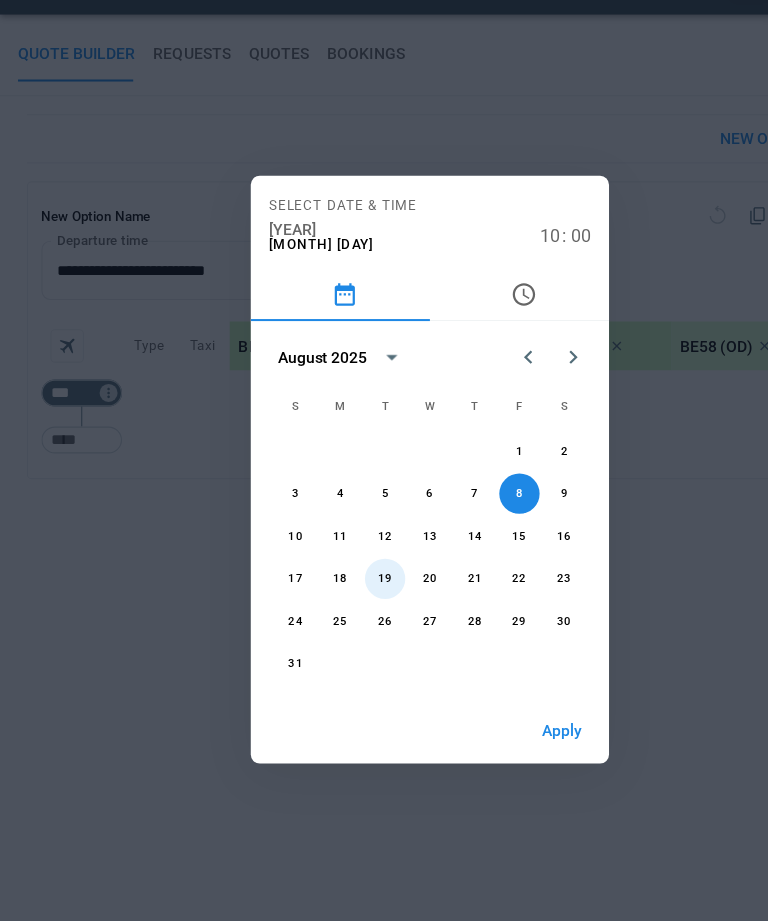 click on "19" at bounding box center [344, 558] 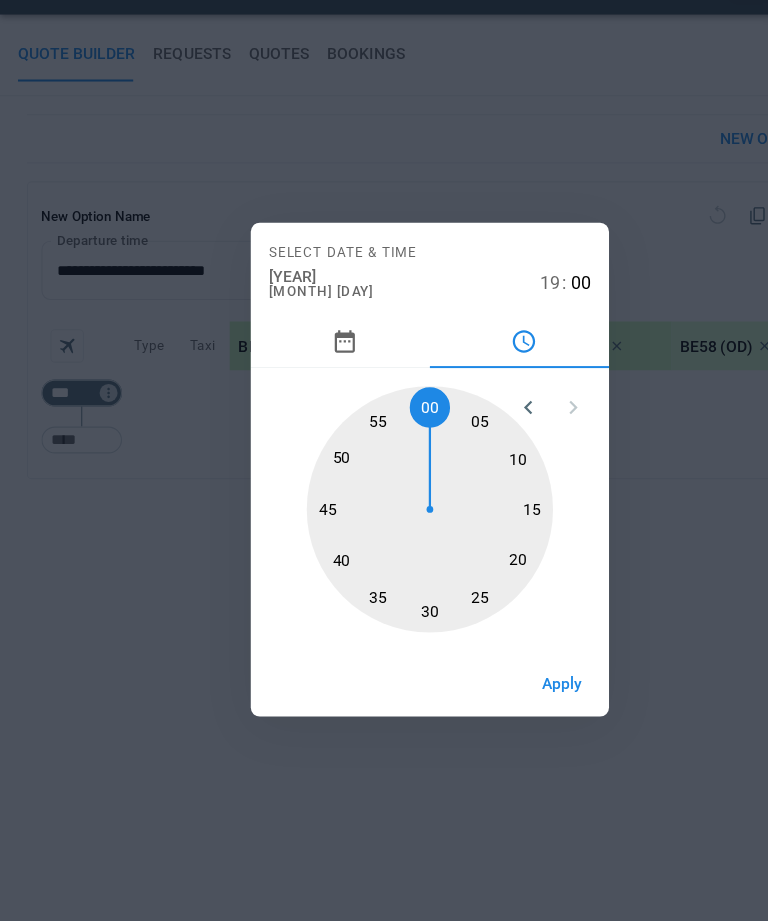 click on "Apply" at bounding box center (502, 651) 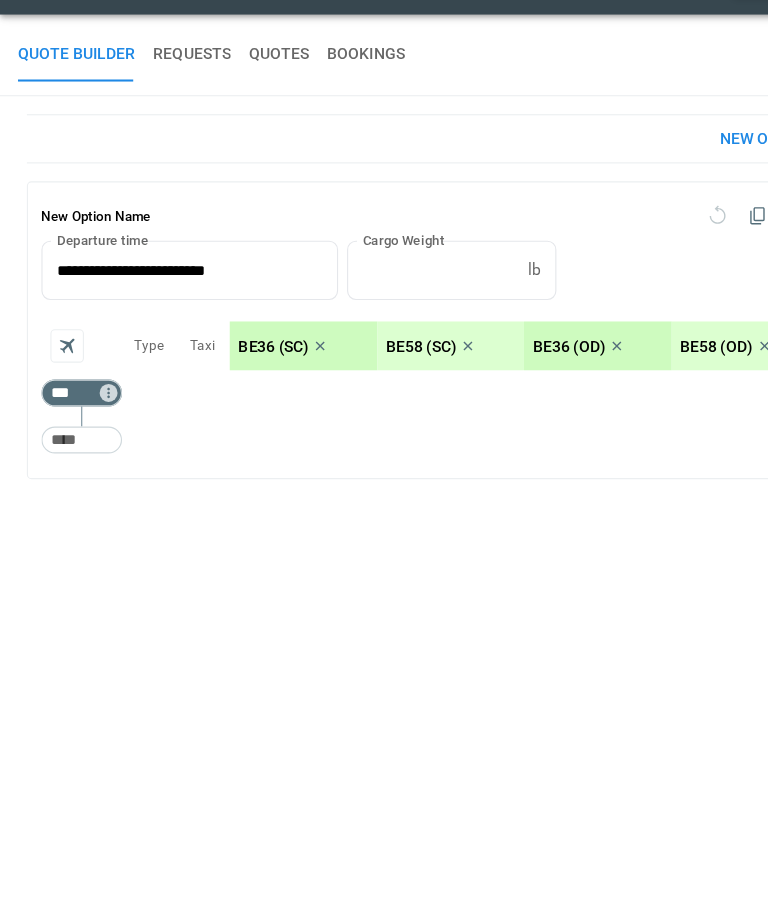 click on "**********" at bounding box center [162, 282] 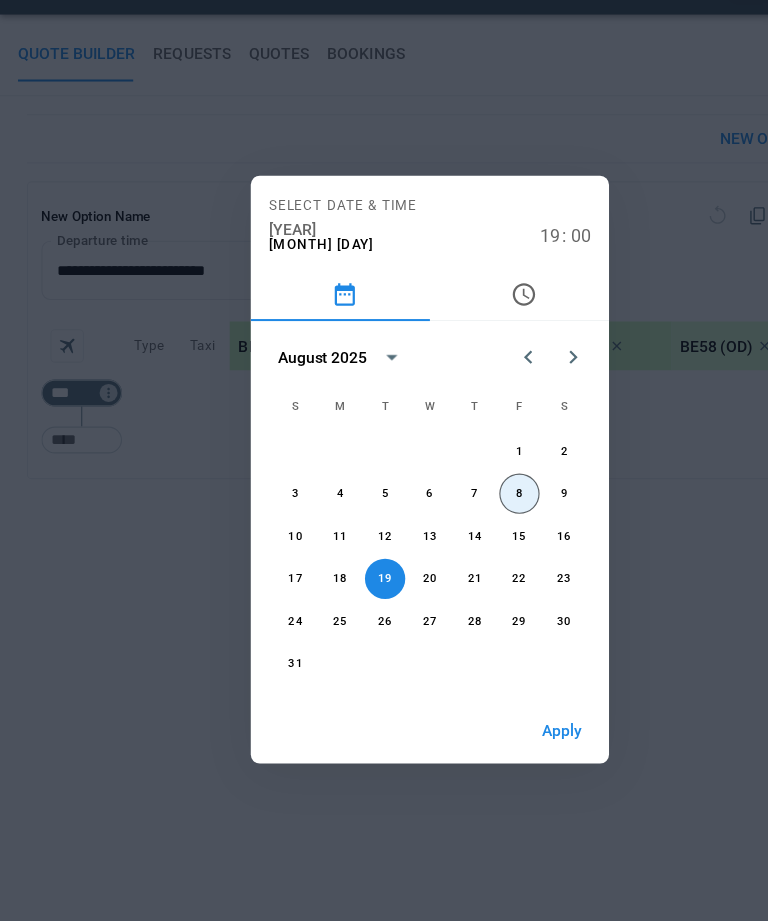 click on "8" at bounding box center [464, 482] 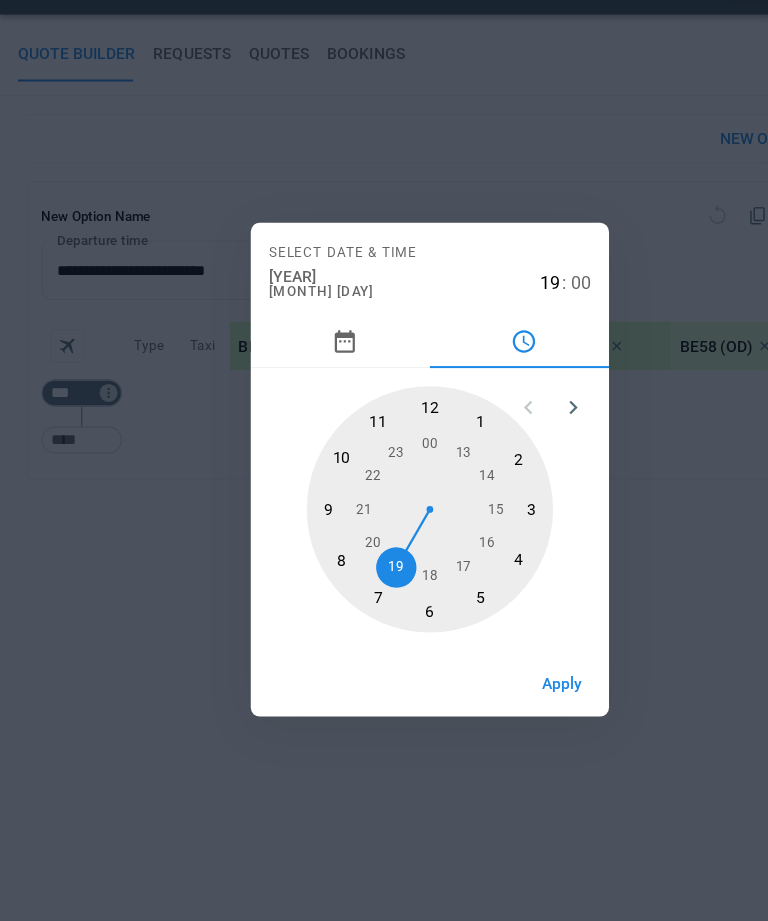click on "Apply" at bounding box center [502, 651] 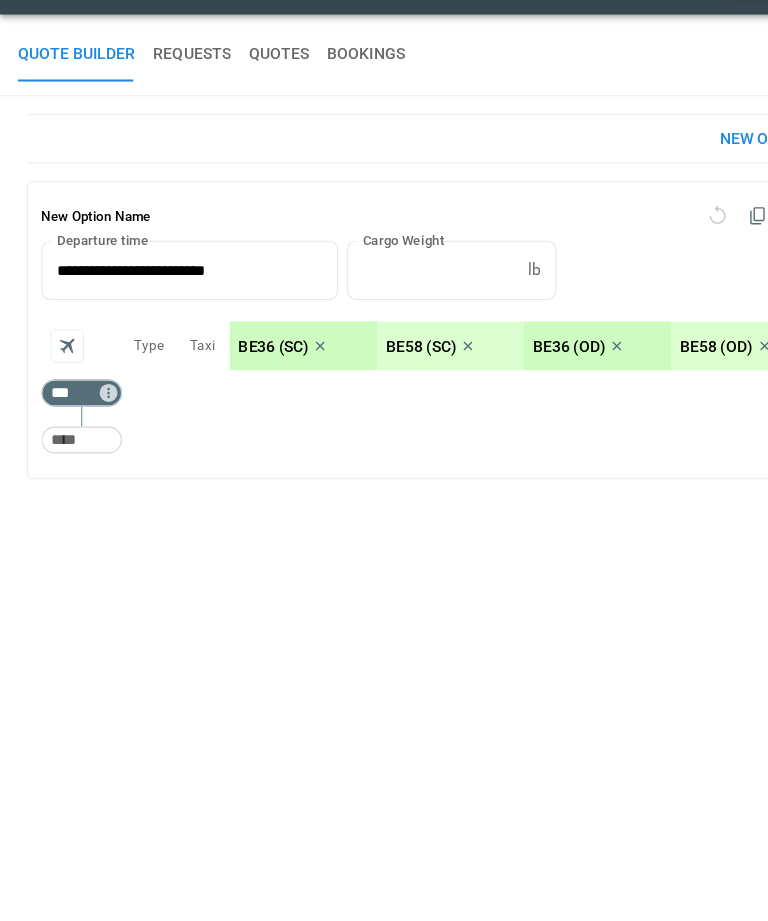 click on "***" at bounding box center (69, 392) 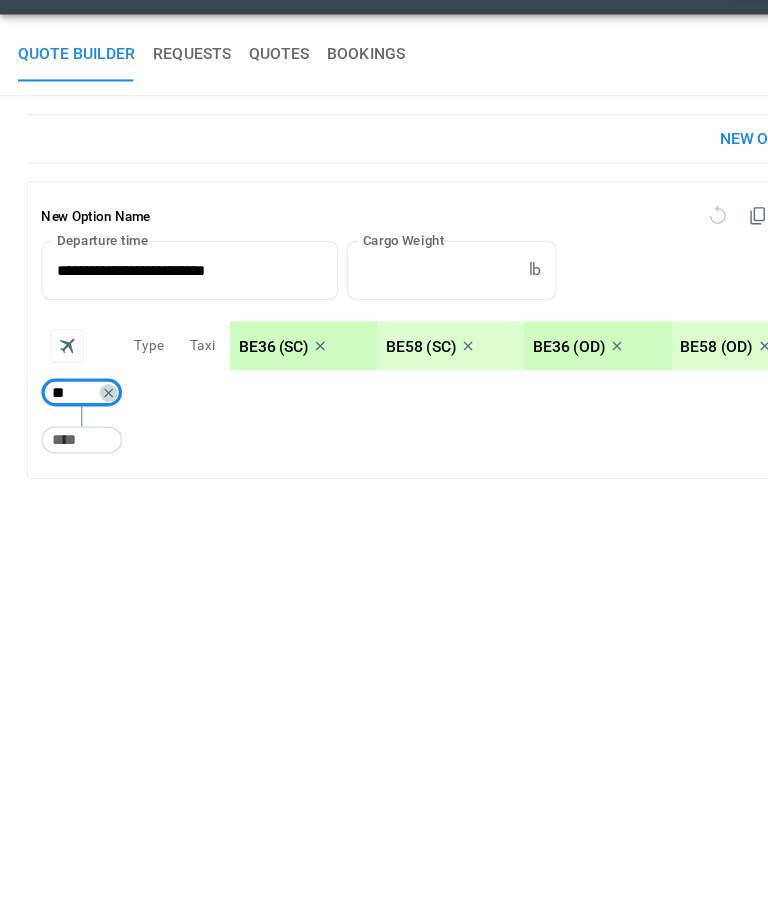 type on "***" 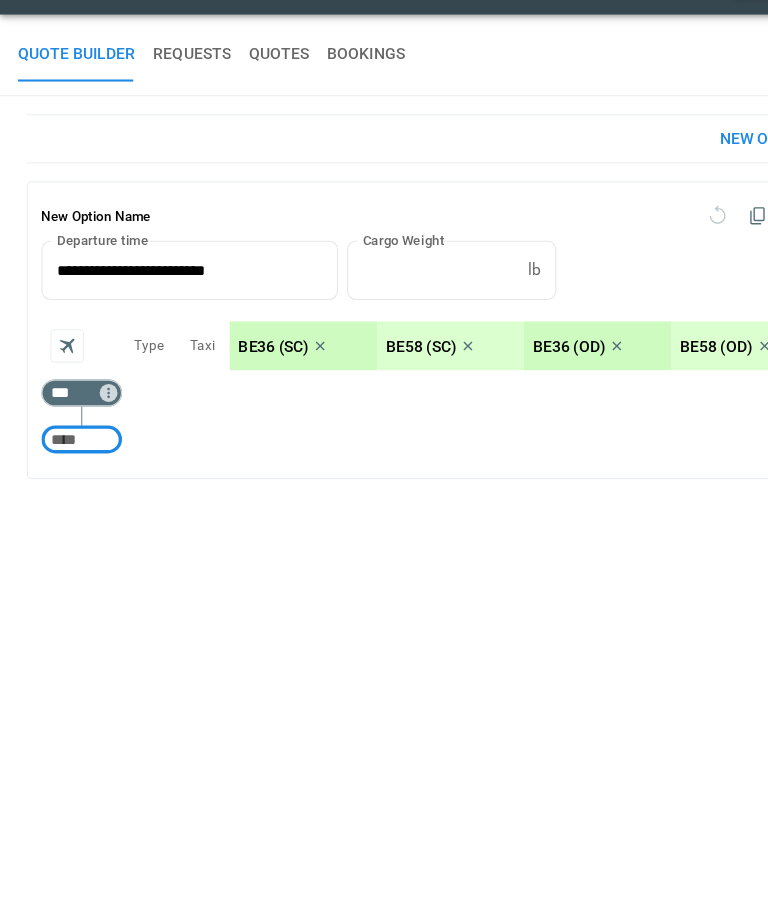 click at bounding box center (73, 434) 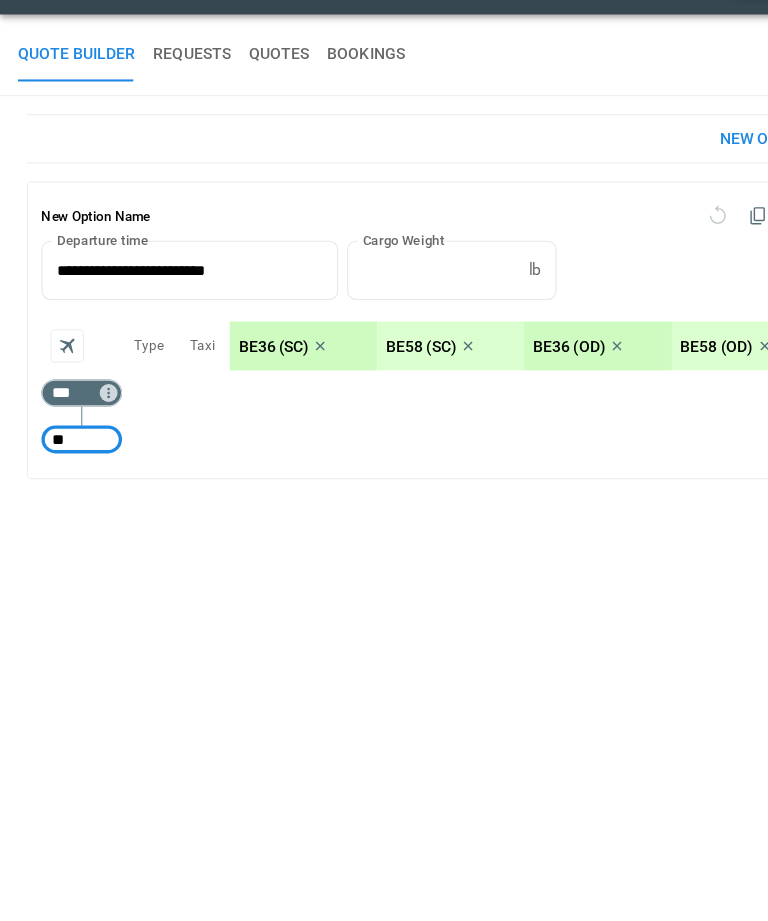 type on "***" 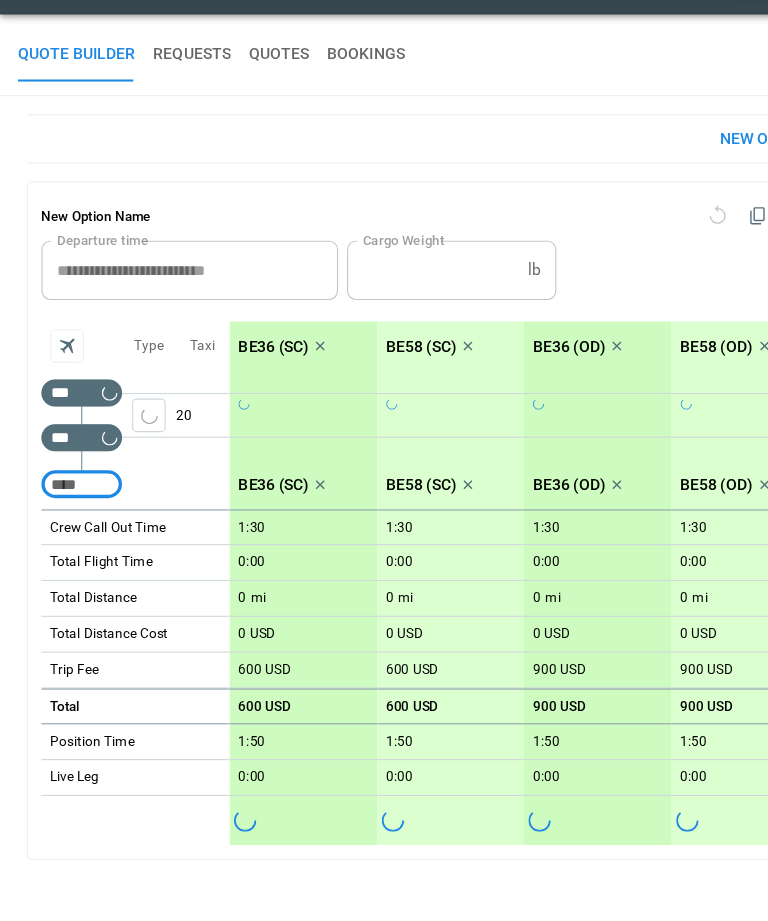 click at bounding box center (73, 474) 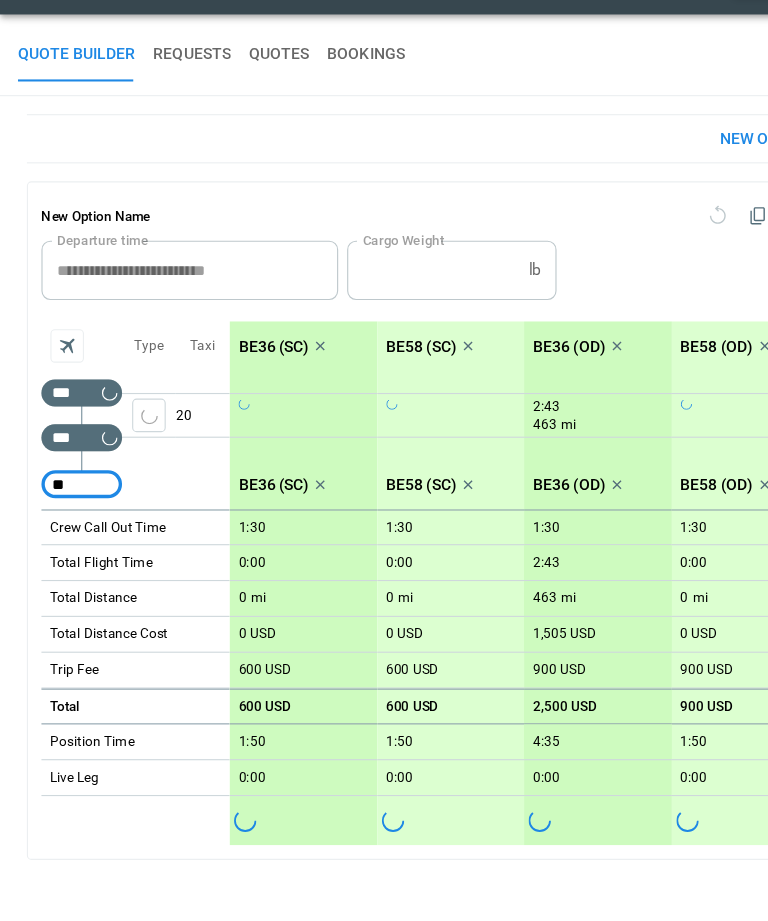 type on "***" 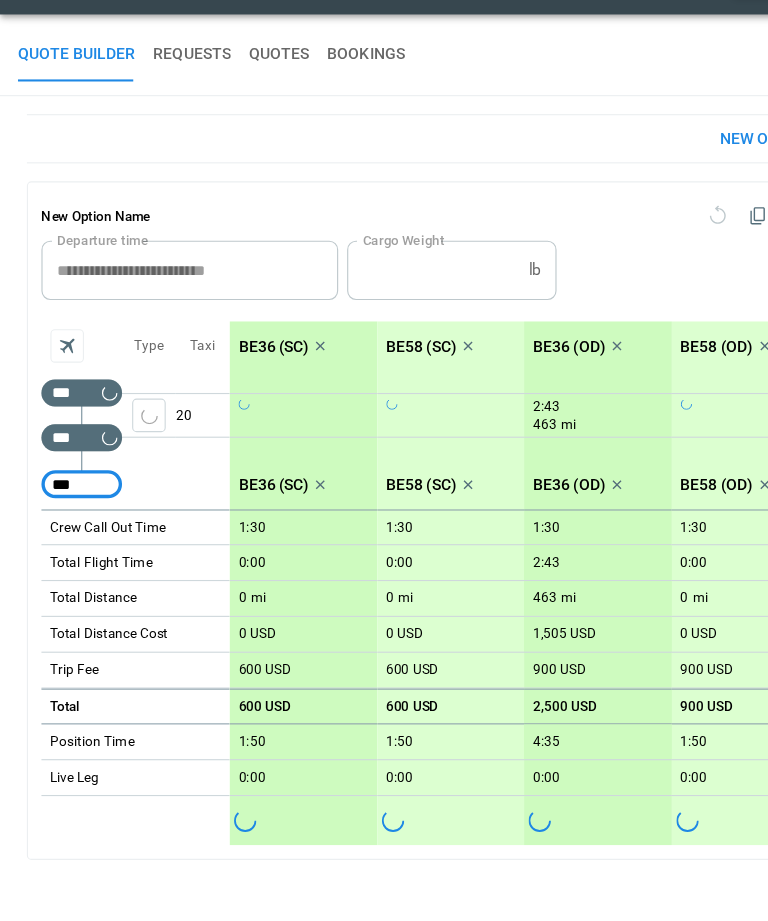 type 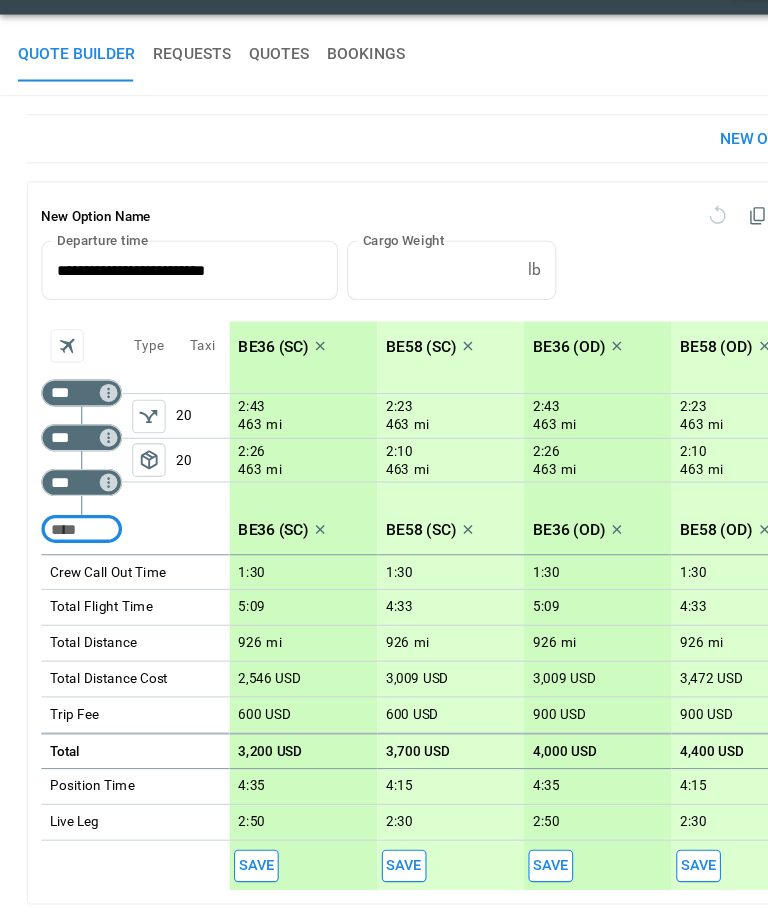 click on "**********" at bounding box center [162, 282] 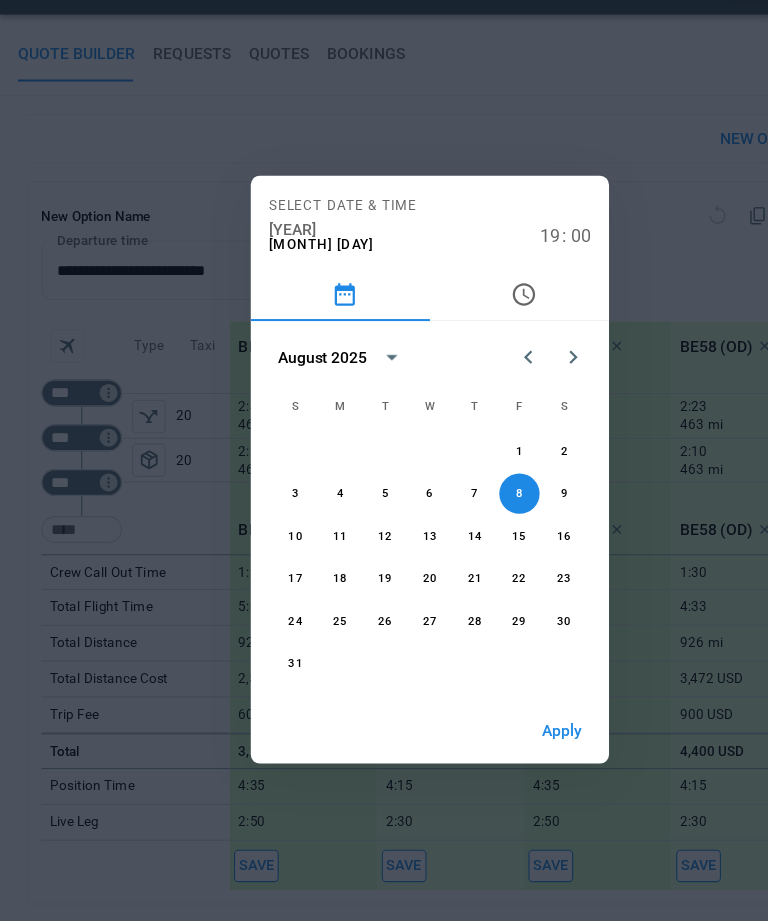 click at bounding box center [464, 304] 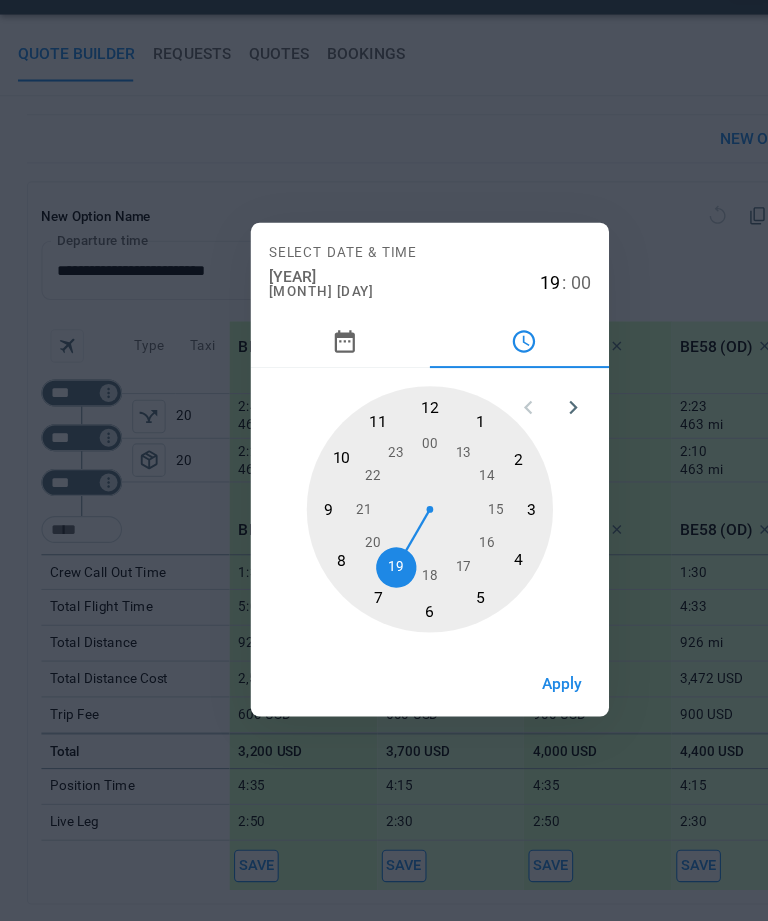 type on "**********" 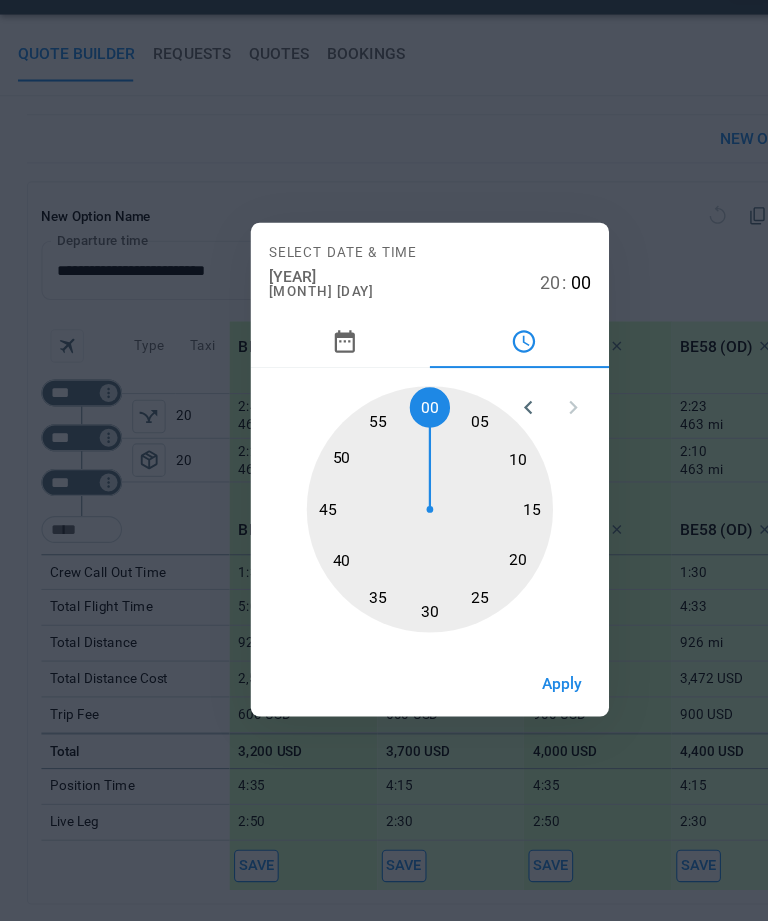 click on "Apply" at bounding box center (502, 651) 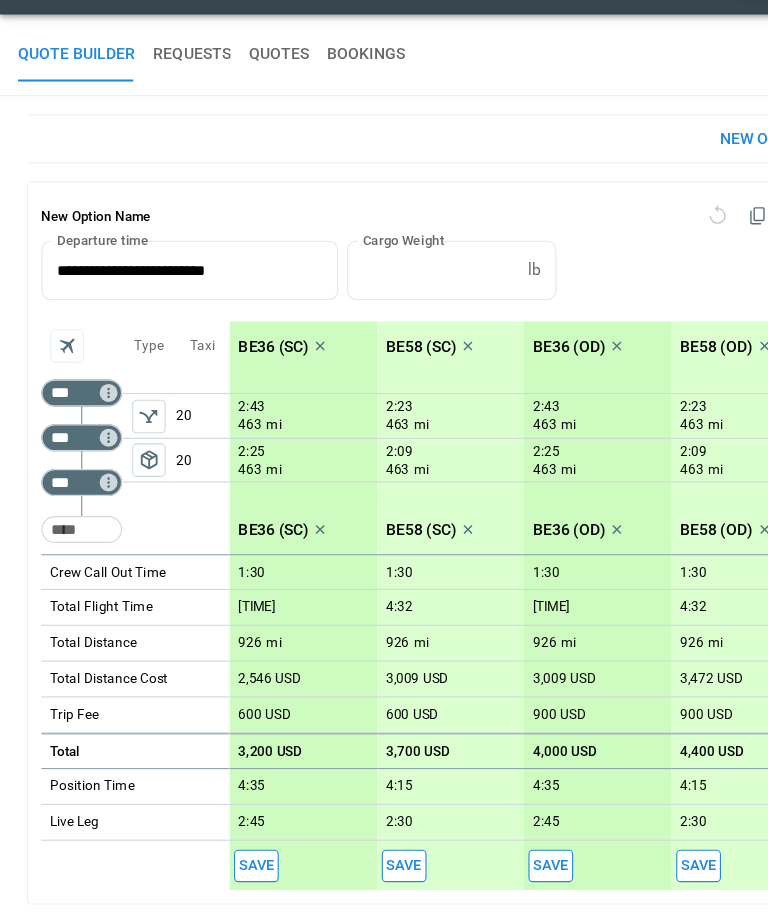 click on "***" at bounding box center (69, 432) 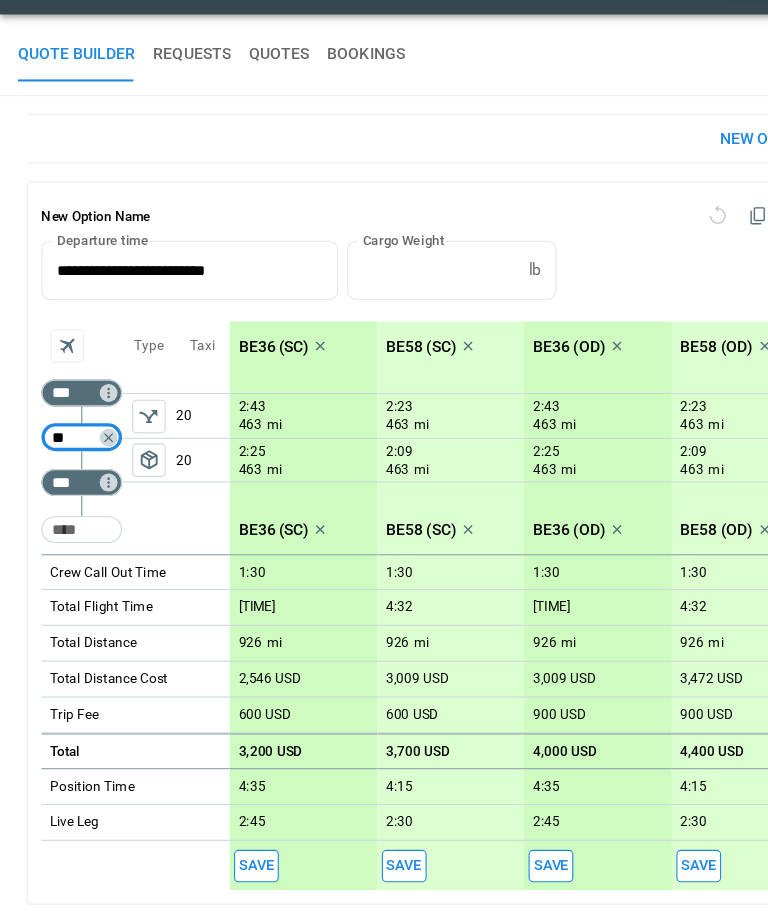 type on "***" 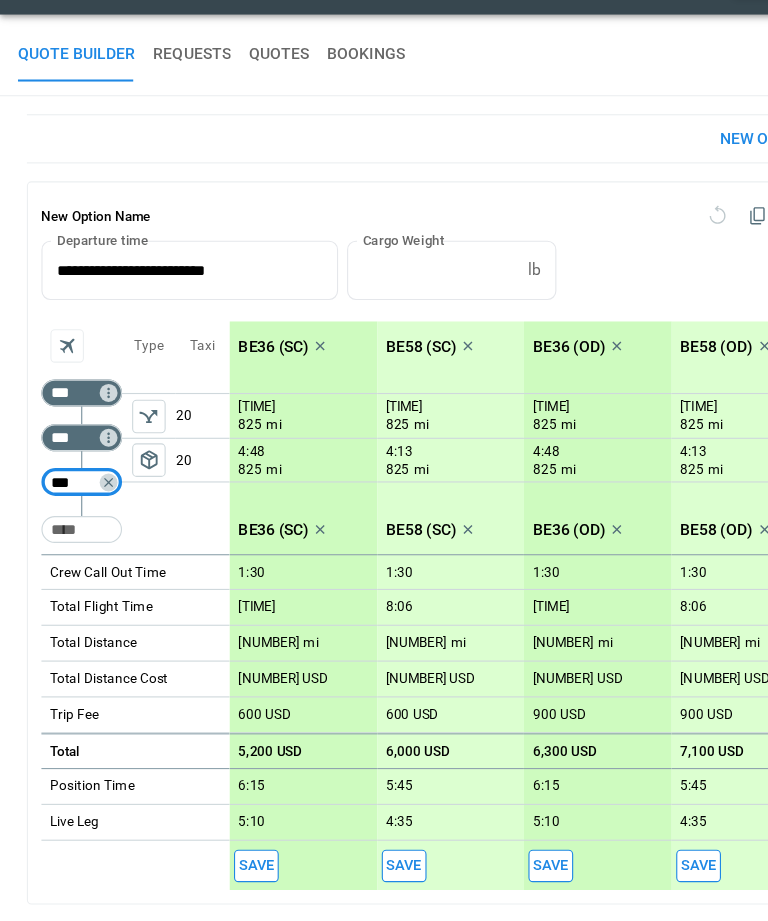 click at bounding box center (73, 514) 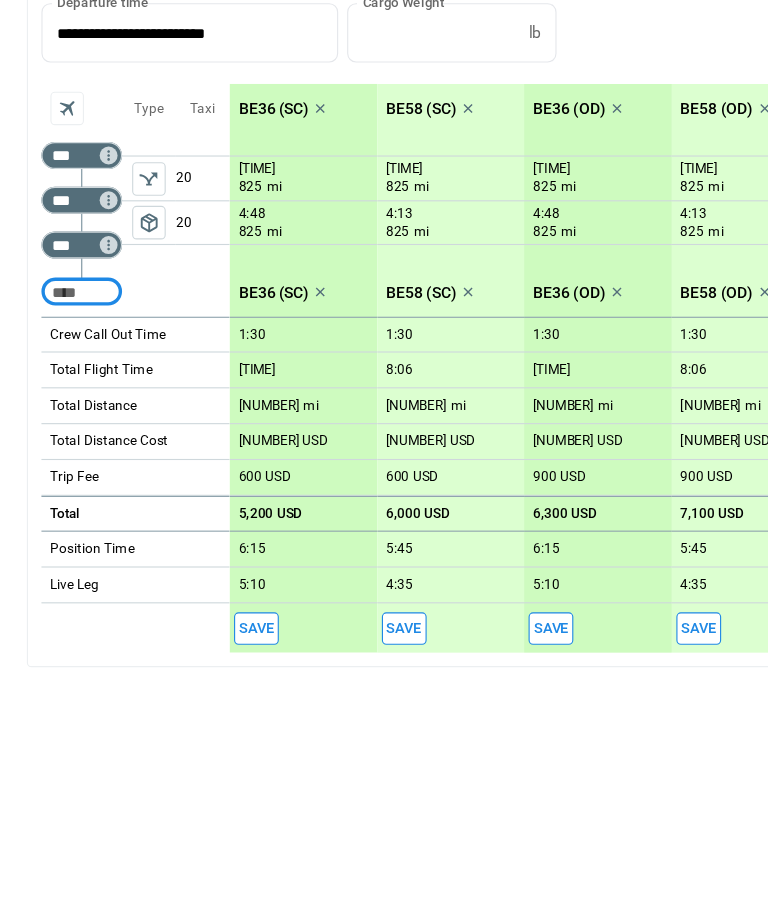 click on "***" at bounding box center [69, 472] 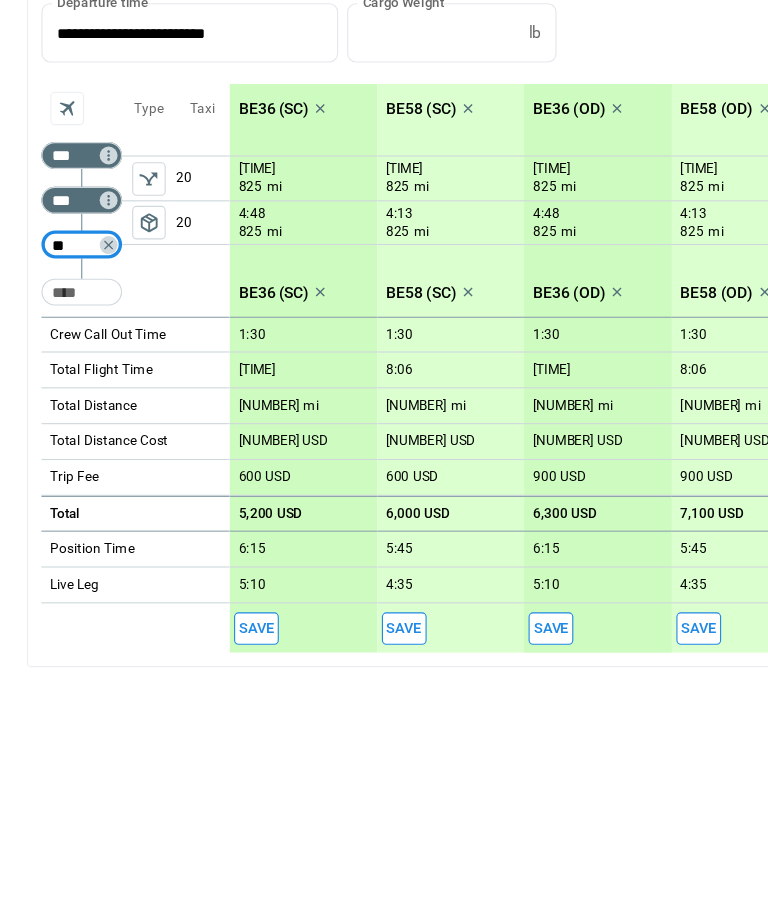 type on "***" 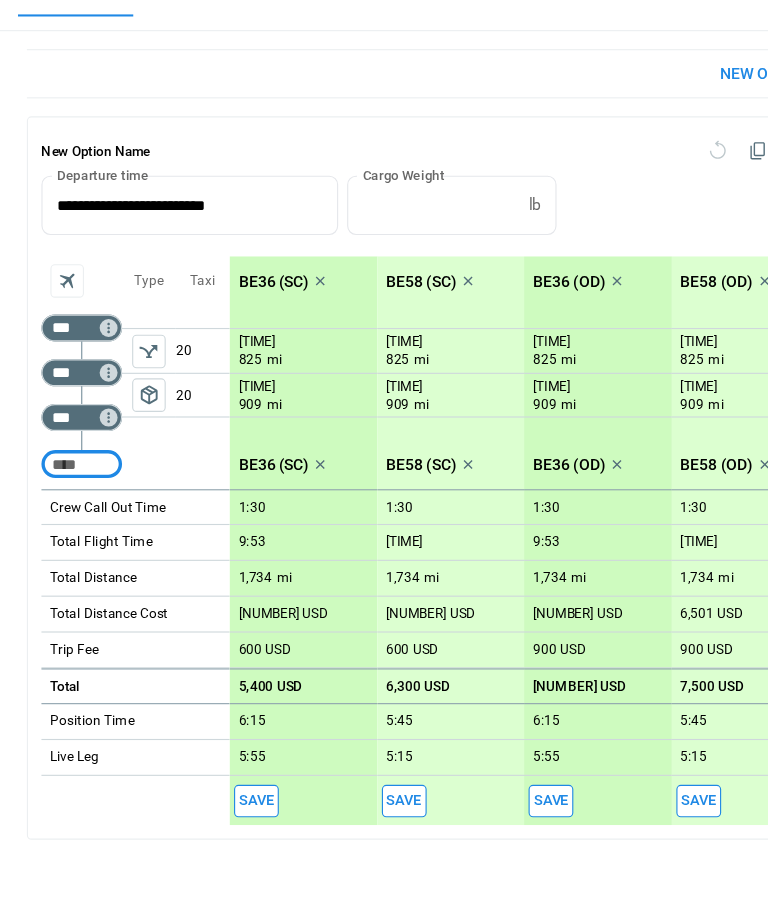 click on "***" at bounding box center (69, 392) 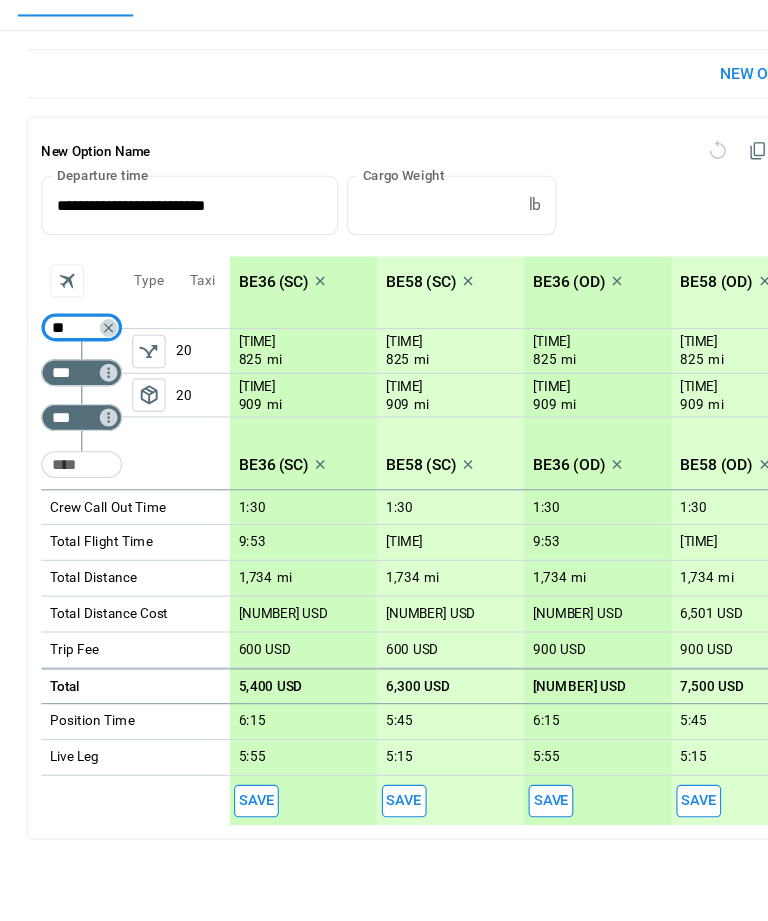 type on "***" 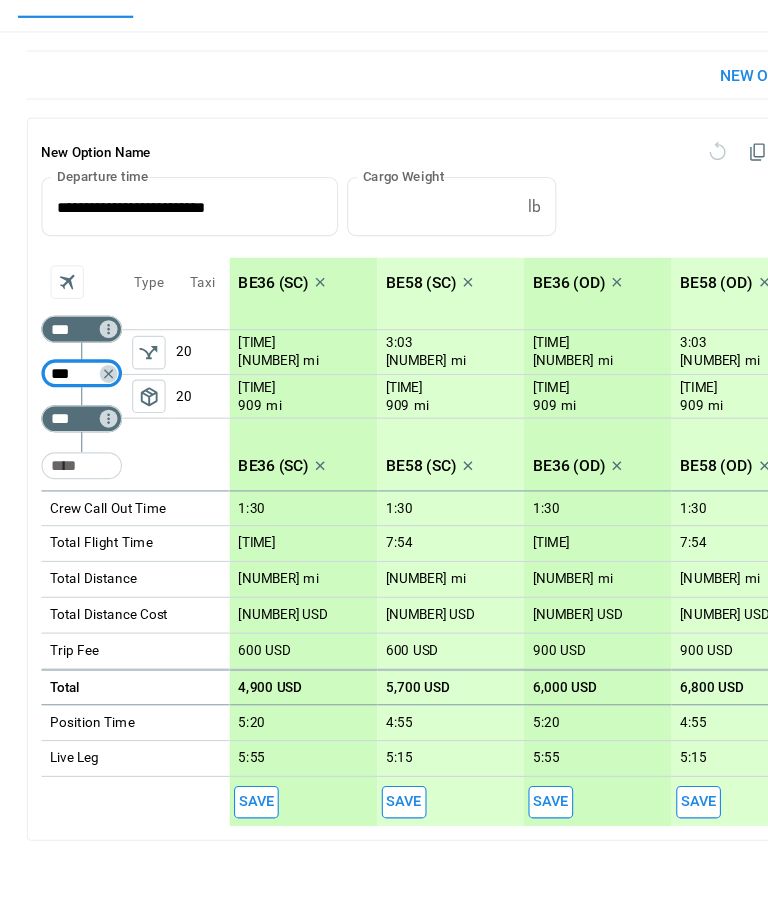 click on "***" at bounding box center (69, 432) 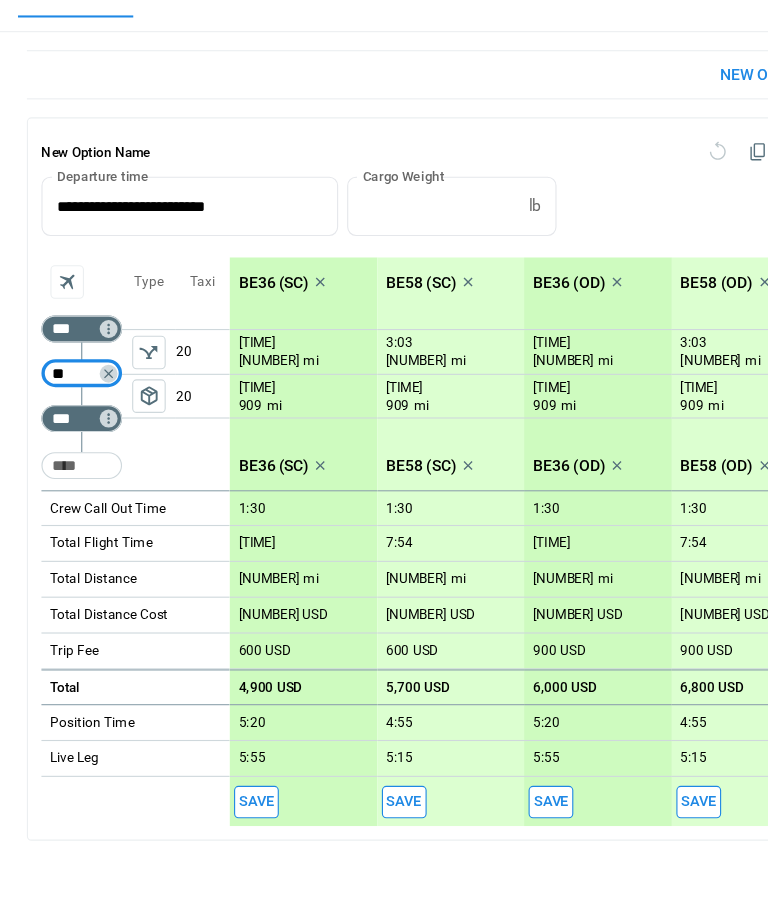 type on "***" 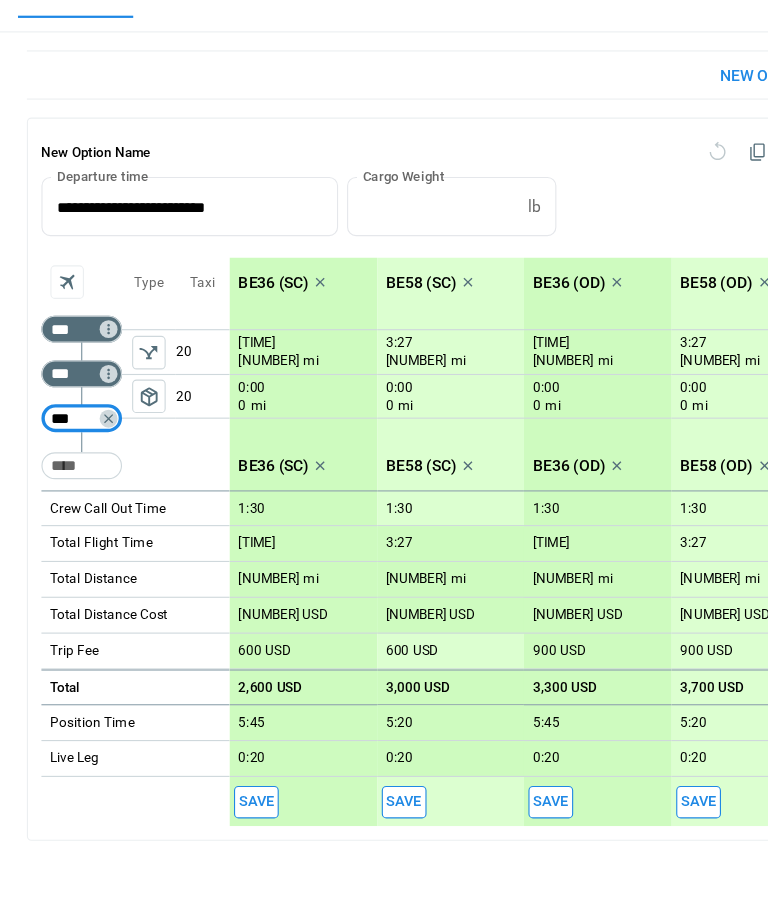 click on "***" at bounding box center (69, 472) 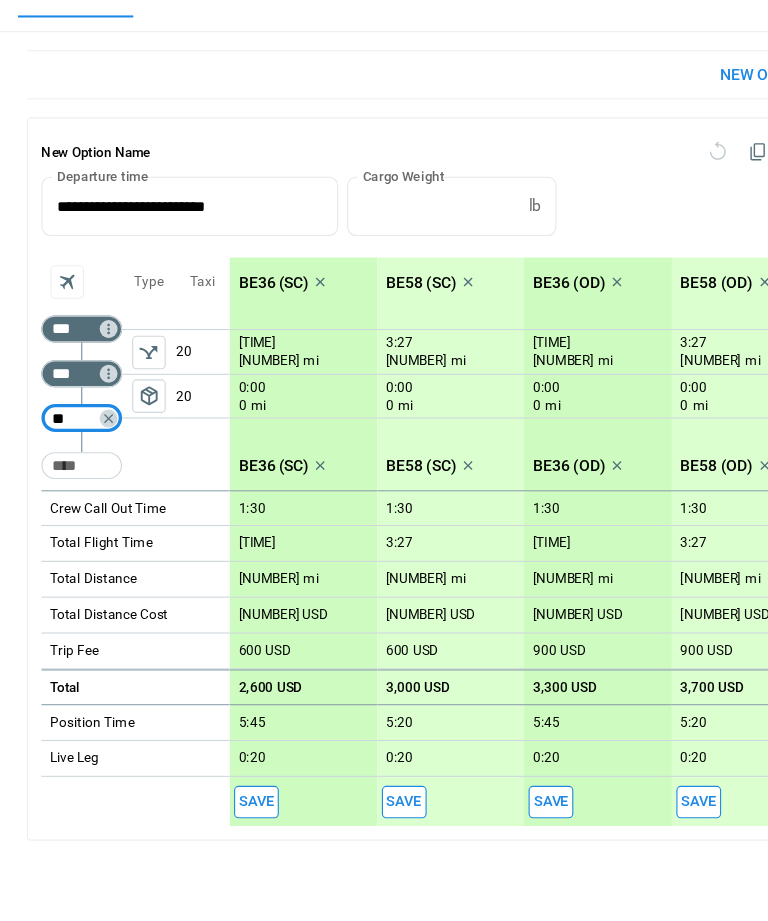 type on "***" 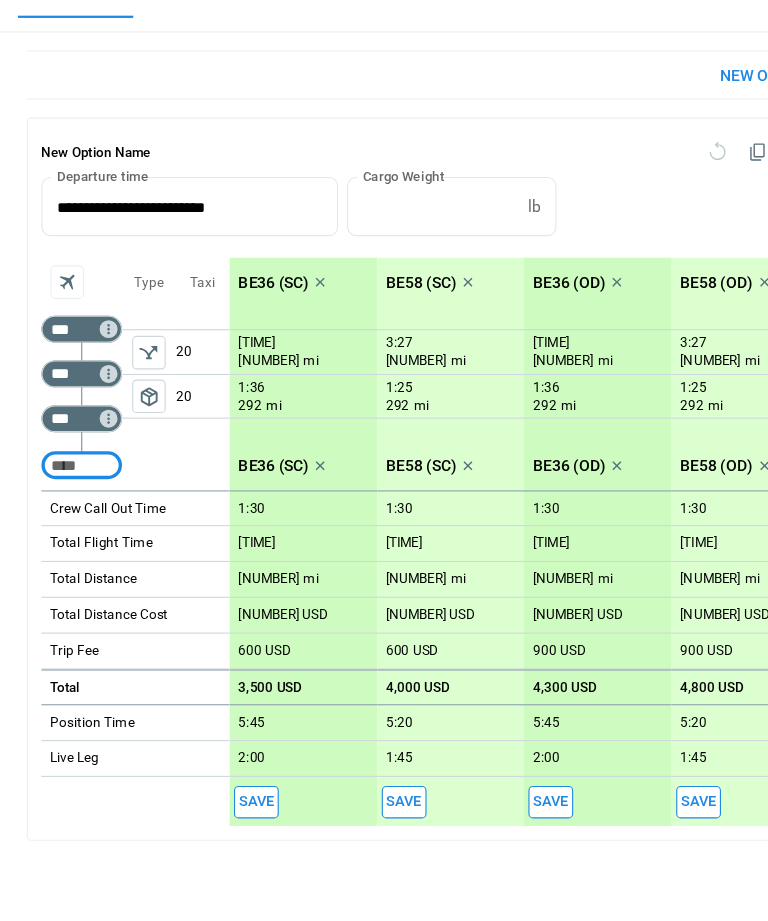 click at bounding box center [73, 514] 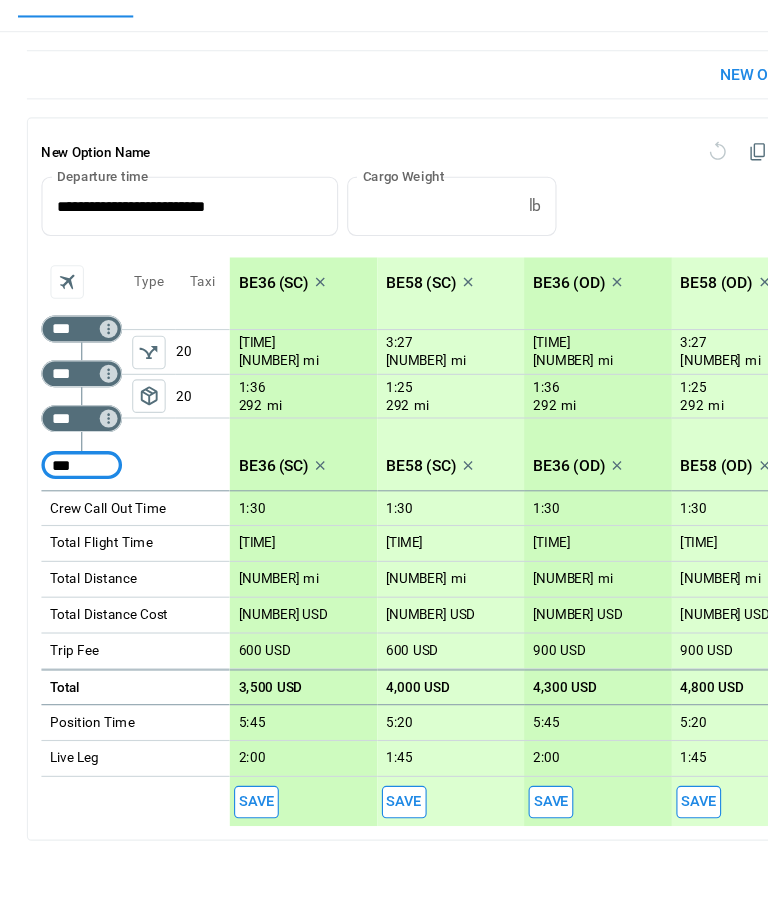 type on "****" 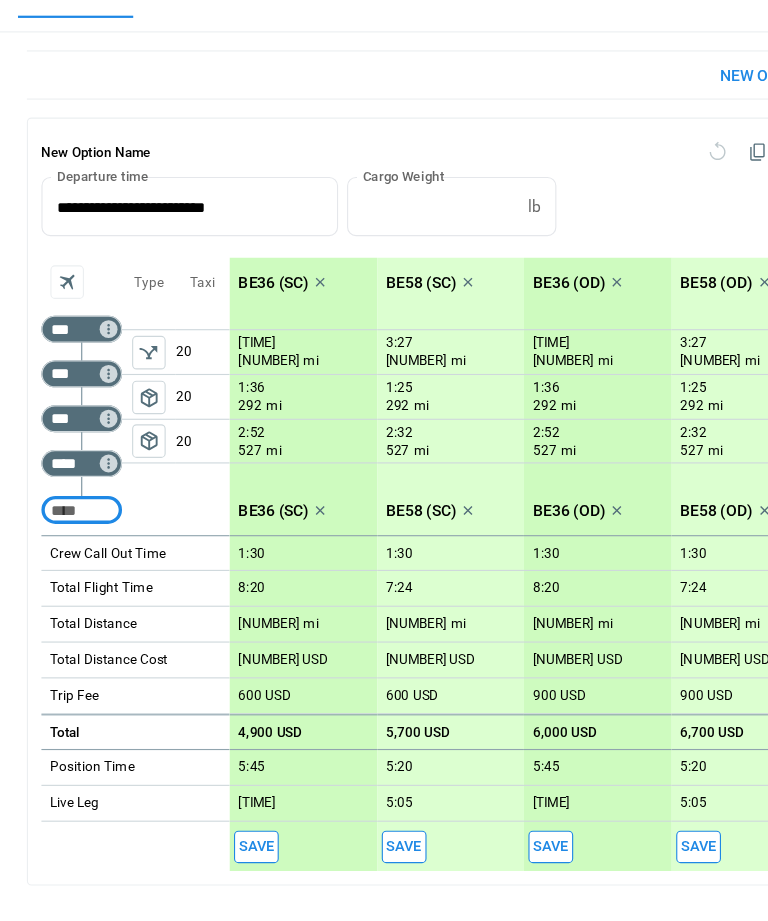 click at bounding box center (73, 554) 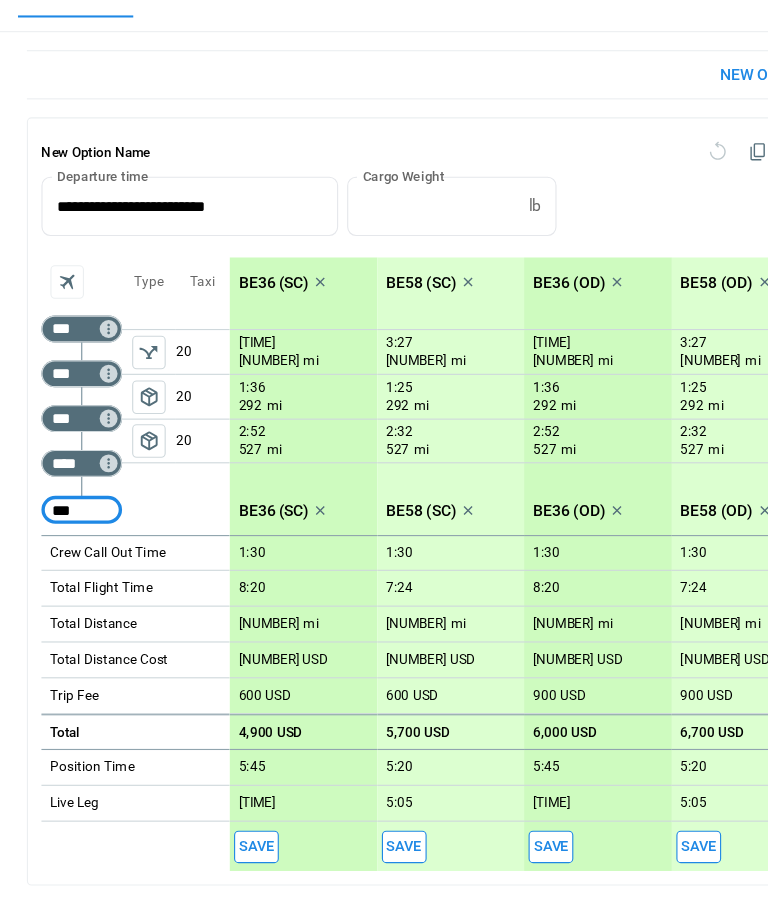 type on "****" 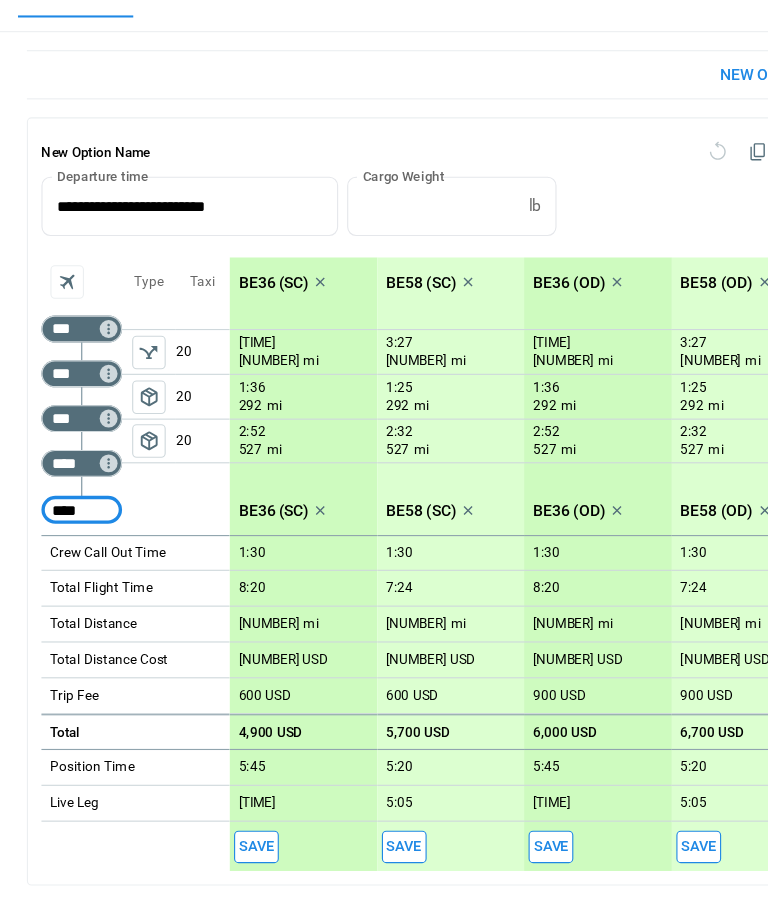 type 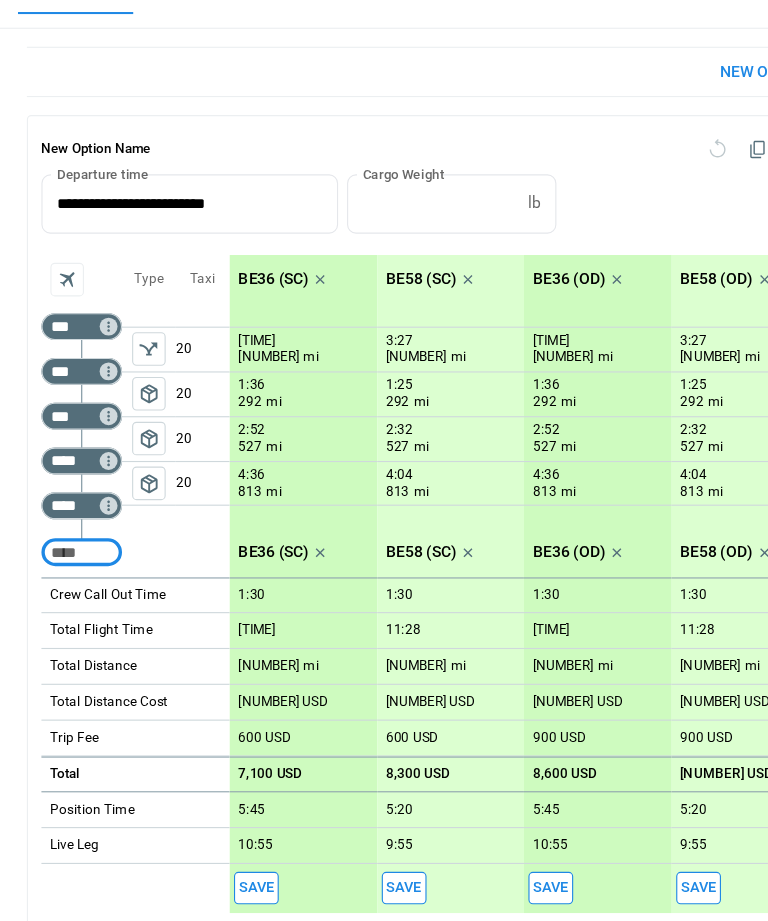 click on "***" at bounding box center [69, 430] 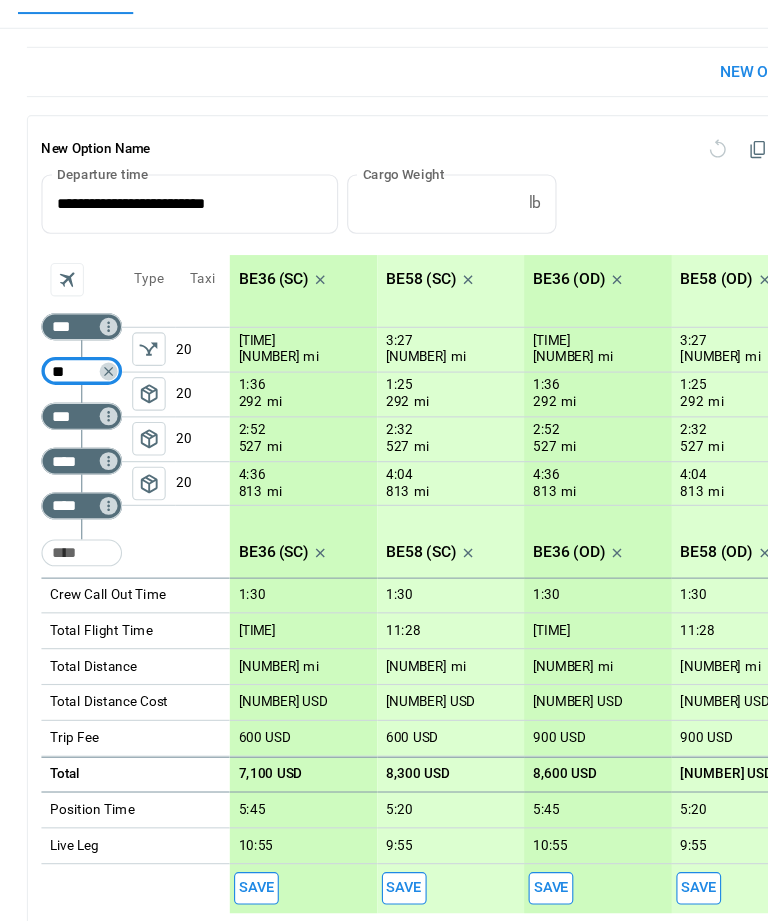 type on "***" 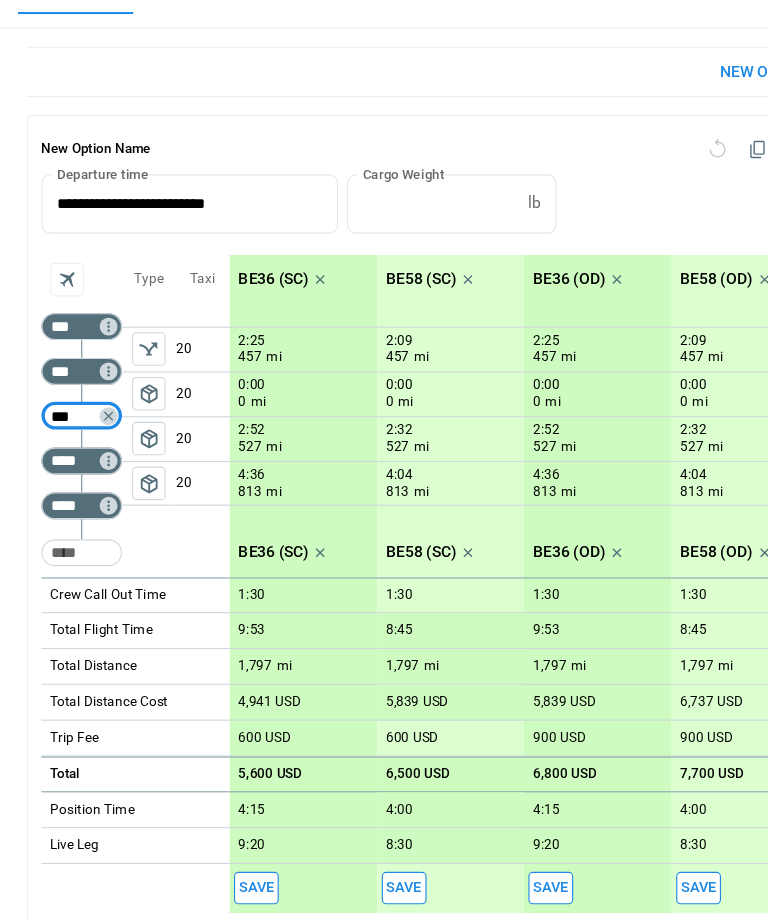 click on "***" at bounding box center (69, 470) 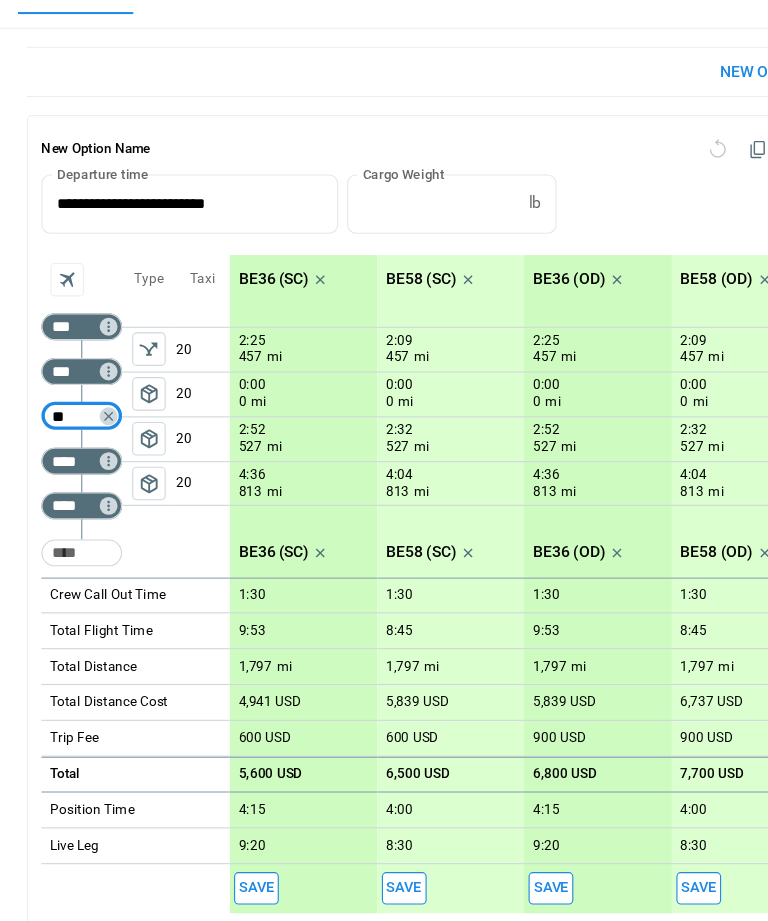 type on "***" 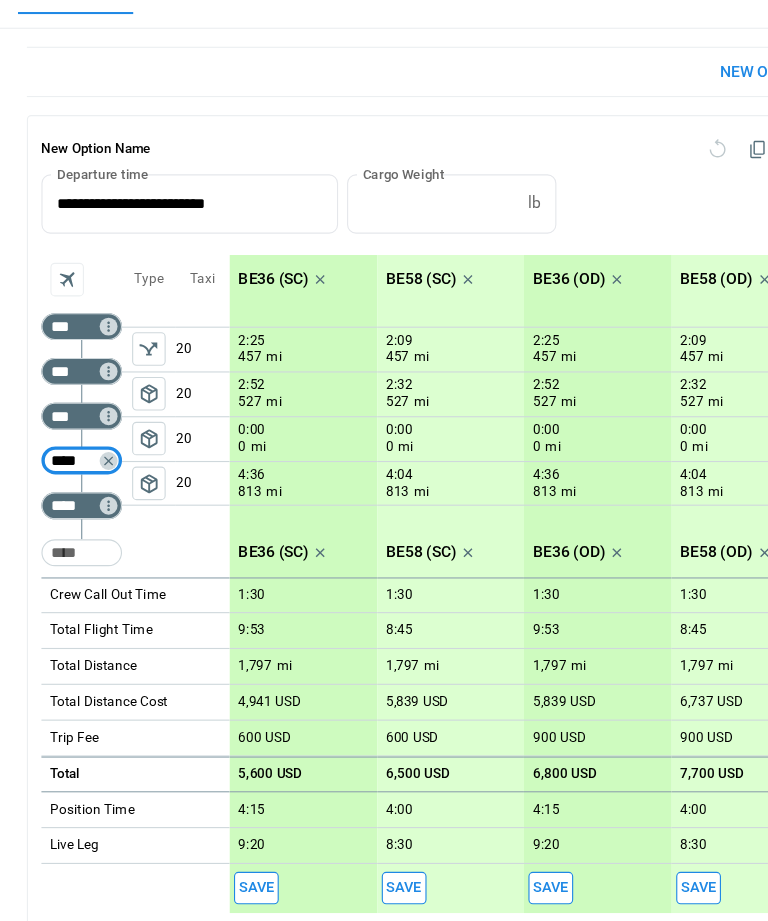 click 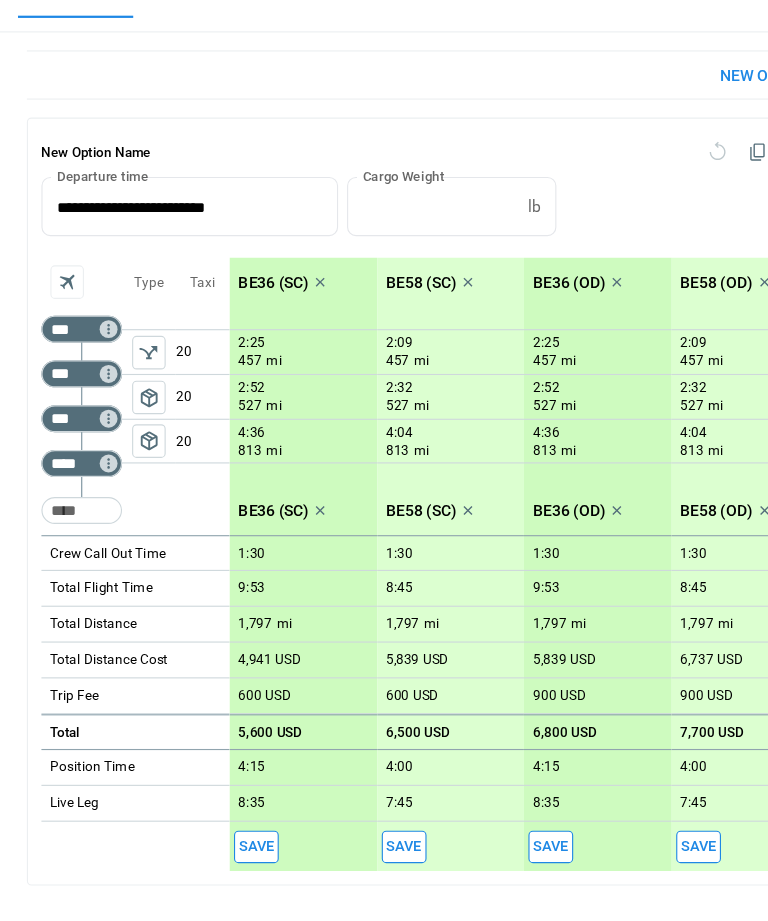 click on "***" at bounding box center (69, 392) 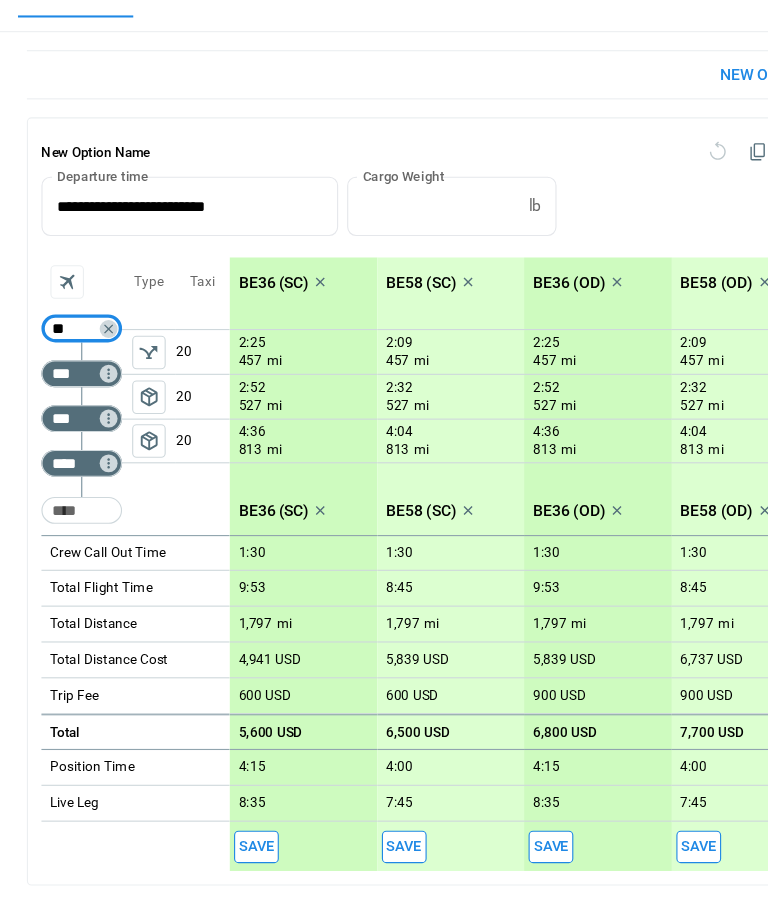 type on "***" 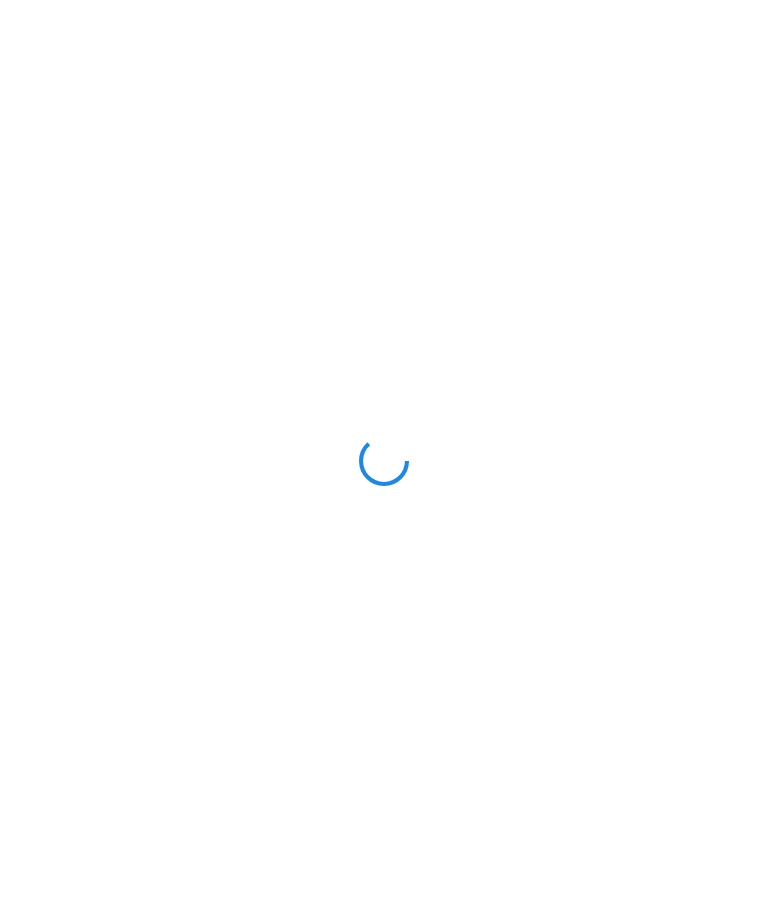 scroll, scrollTop: 98, scrollLeft: 0, axis: vertical 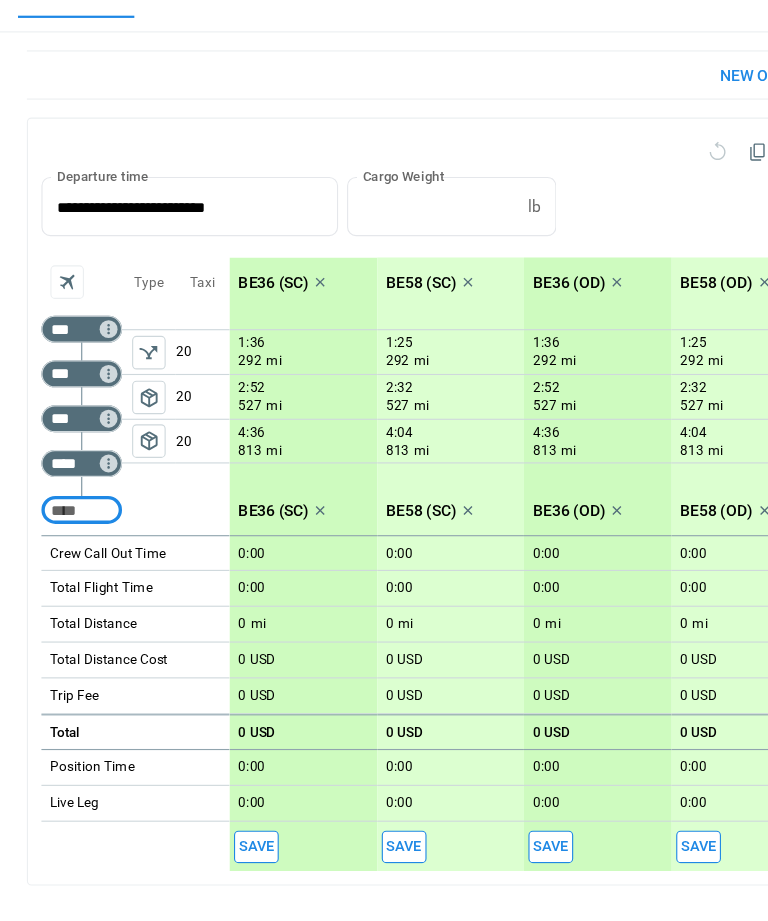 type on "**********" 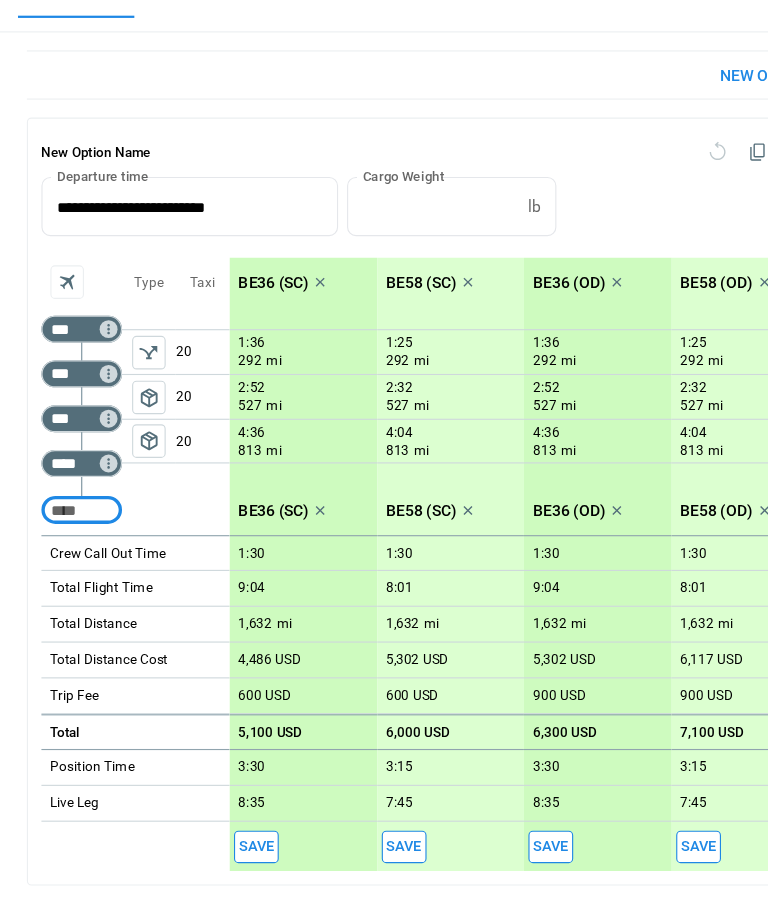 click on "***" at bounding box center [69, 392] 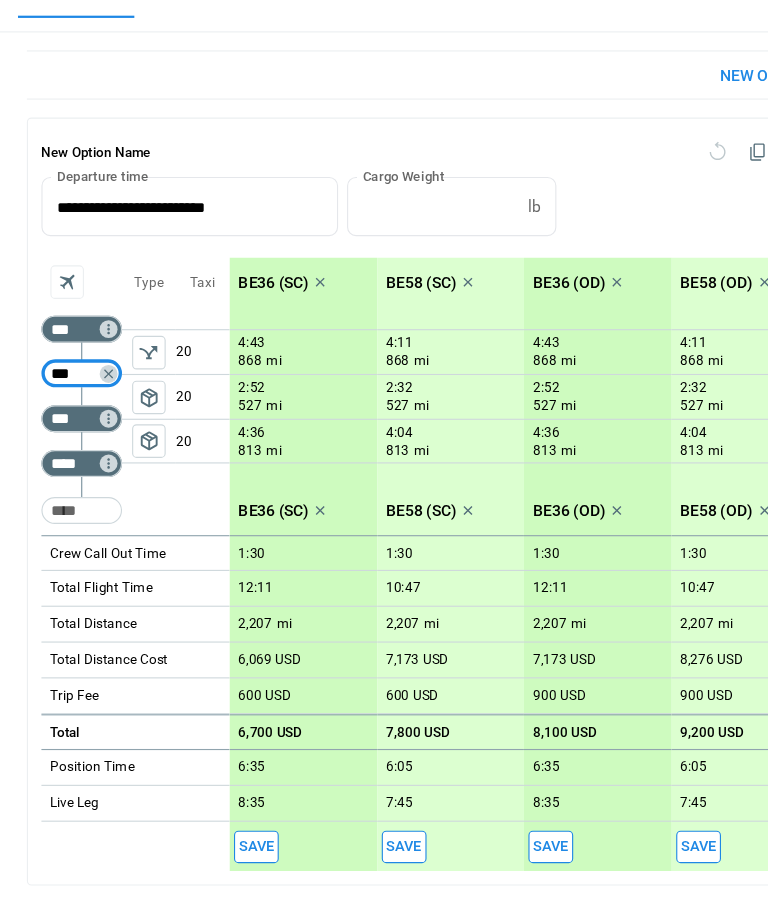 click 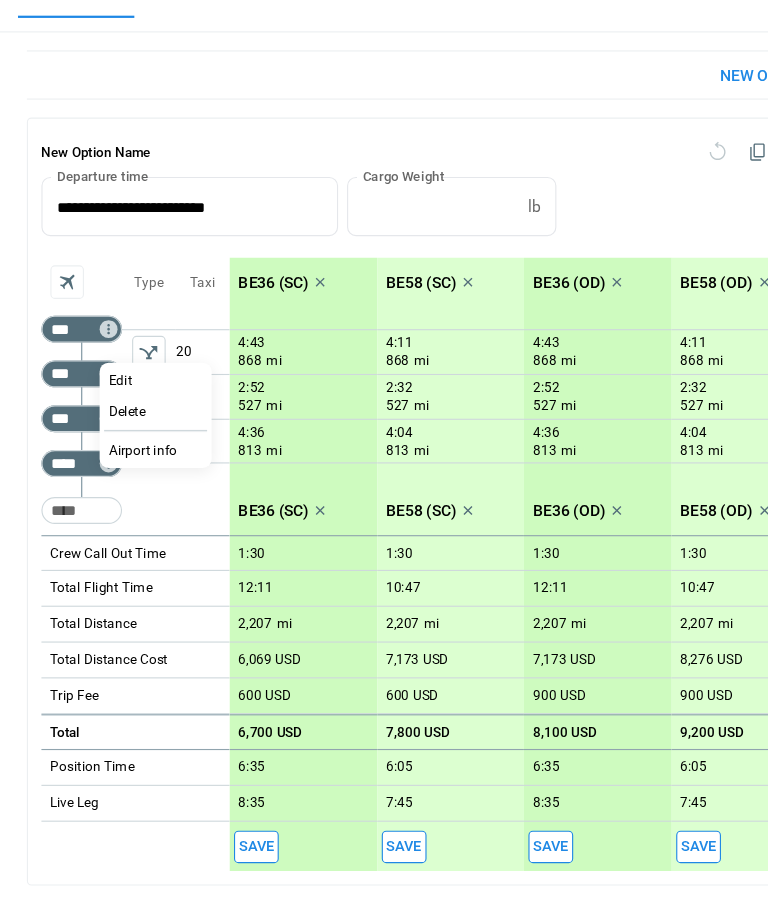click on "Delete" at bounding box center [139, 466] 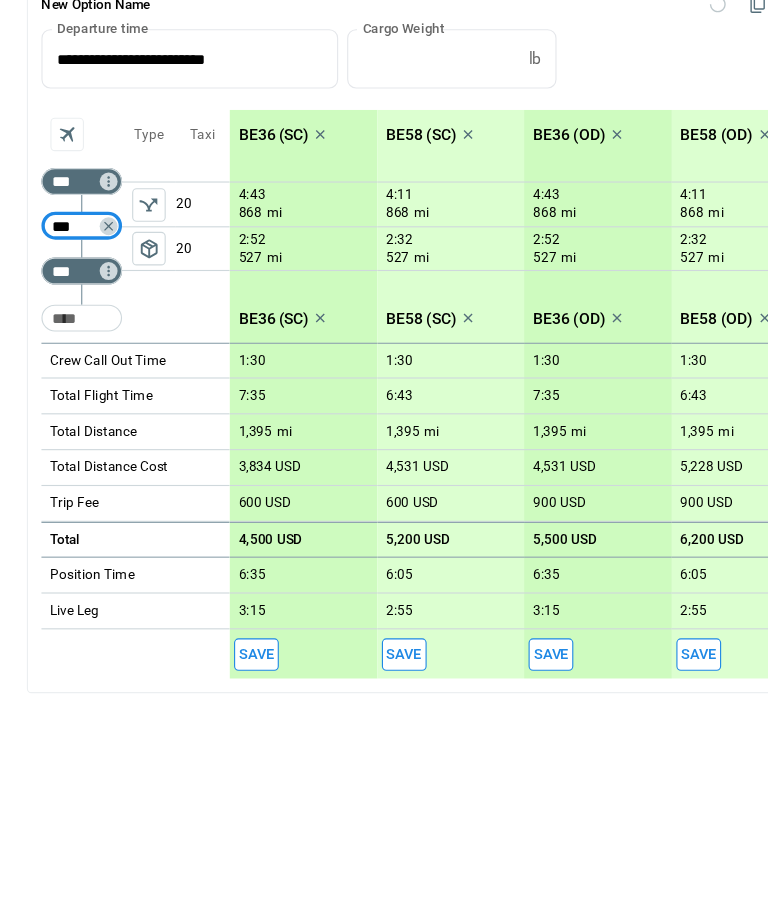 click on "***" at bounding box center [69, 392] 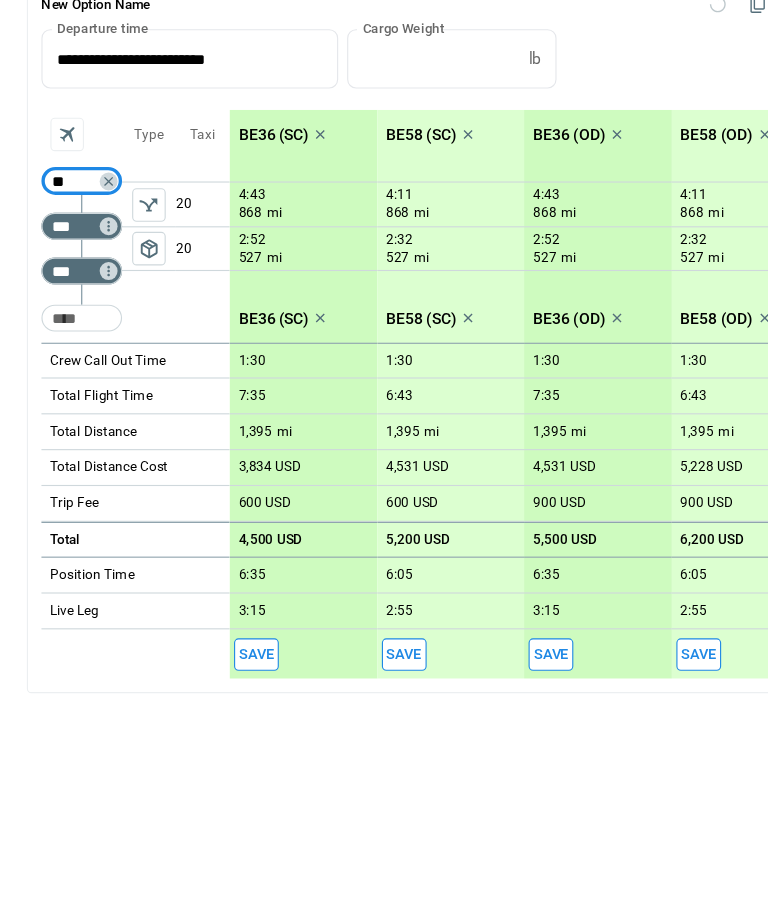 type on "***" 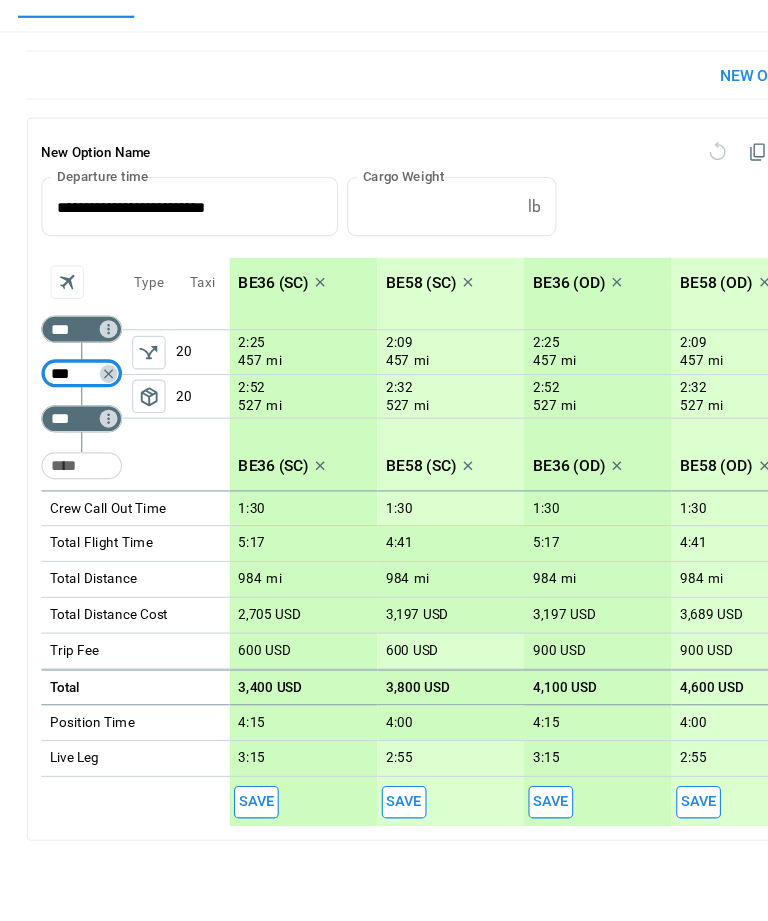click at bounding box center [73, 514] 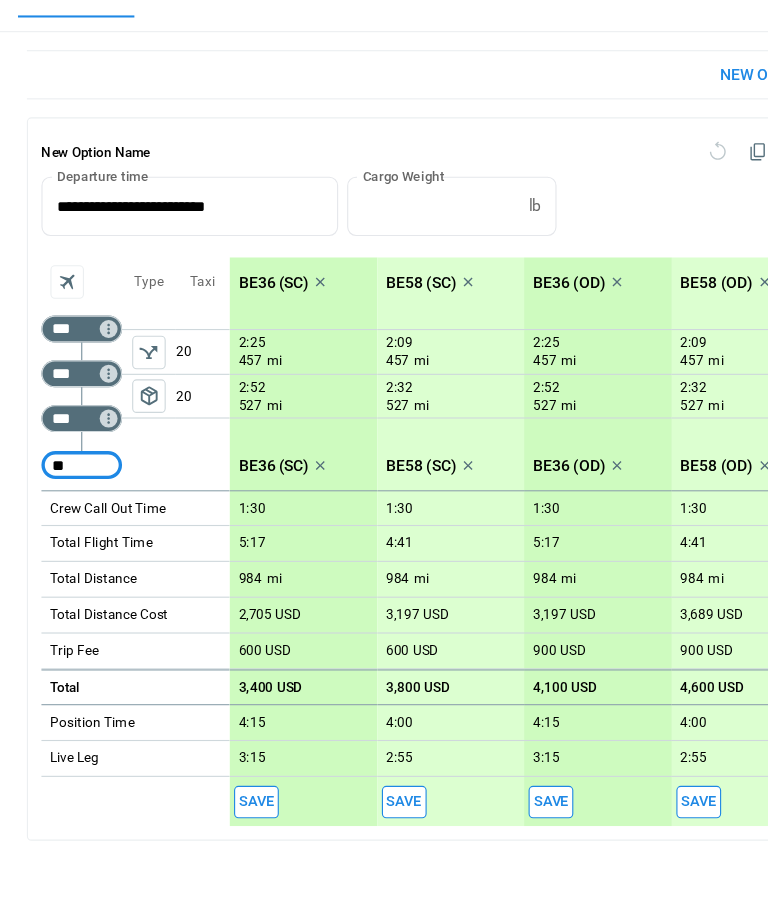 type on "***" 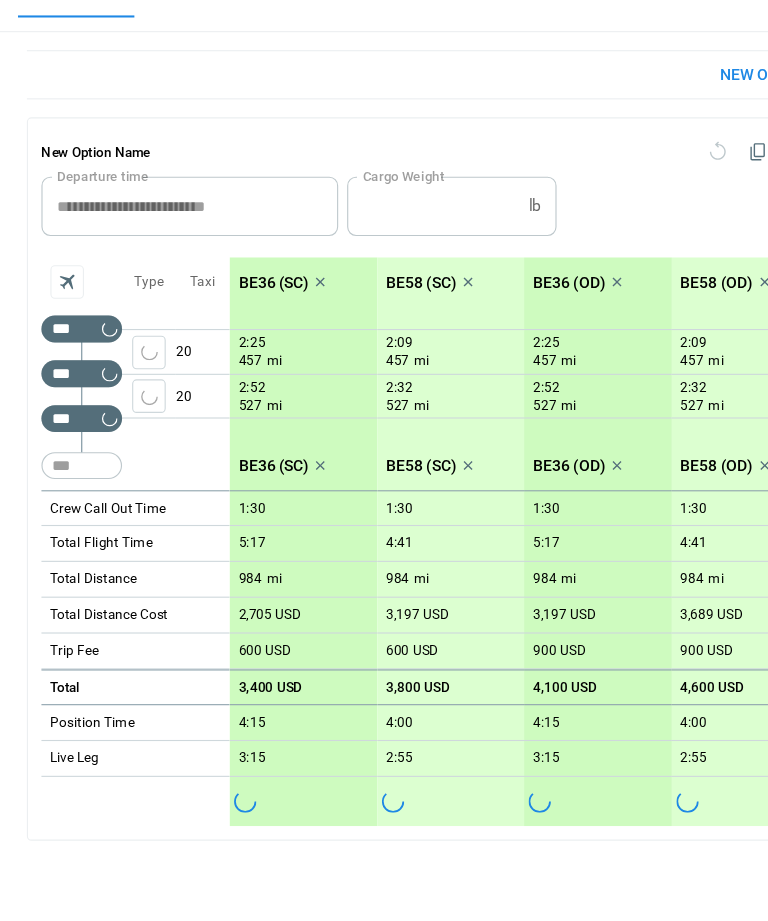 type 